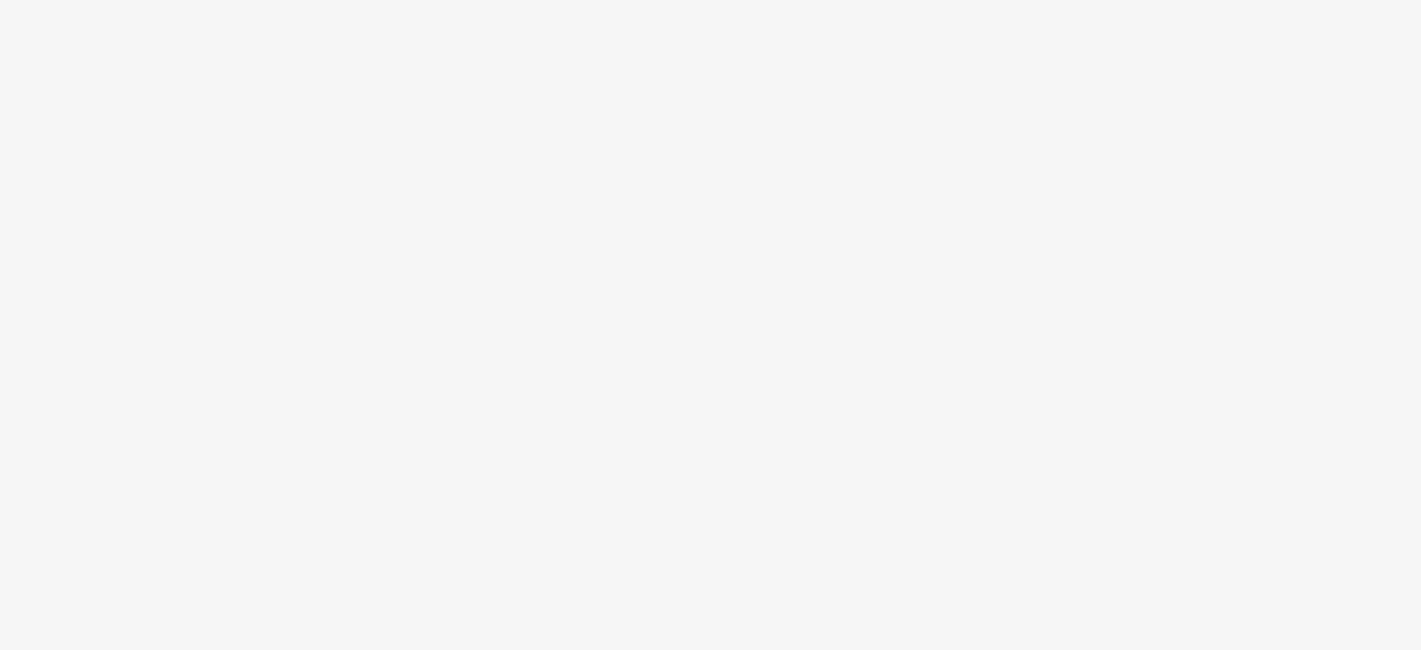 scroll, scrollTop: 0, scrollLeft: 0, axis: both 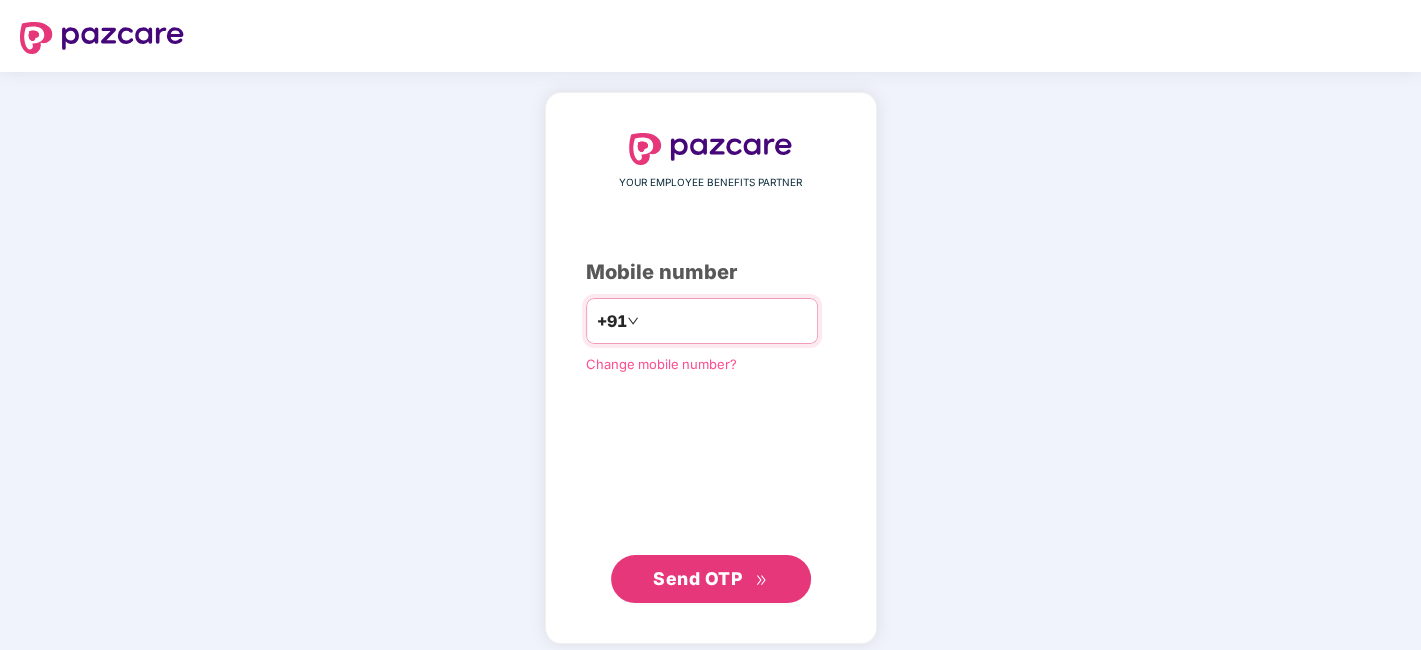 click at bounding box center (725, 321) 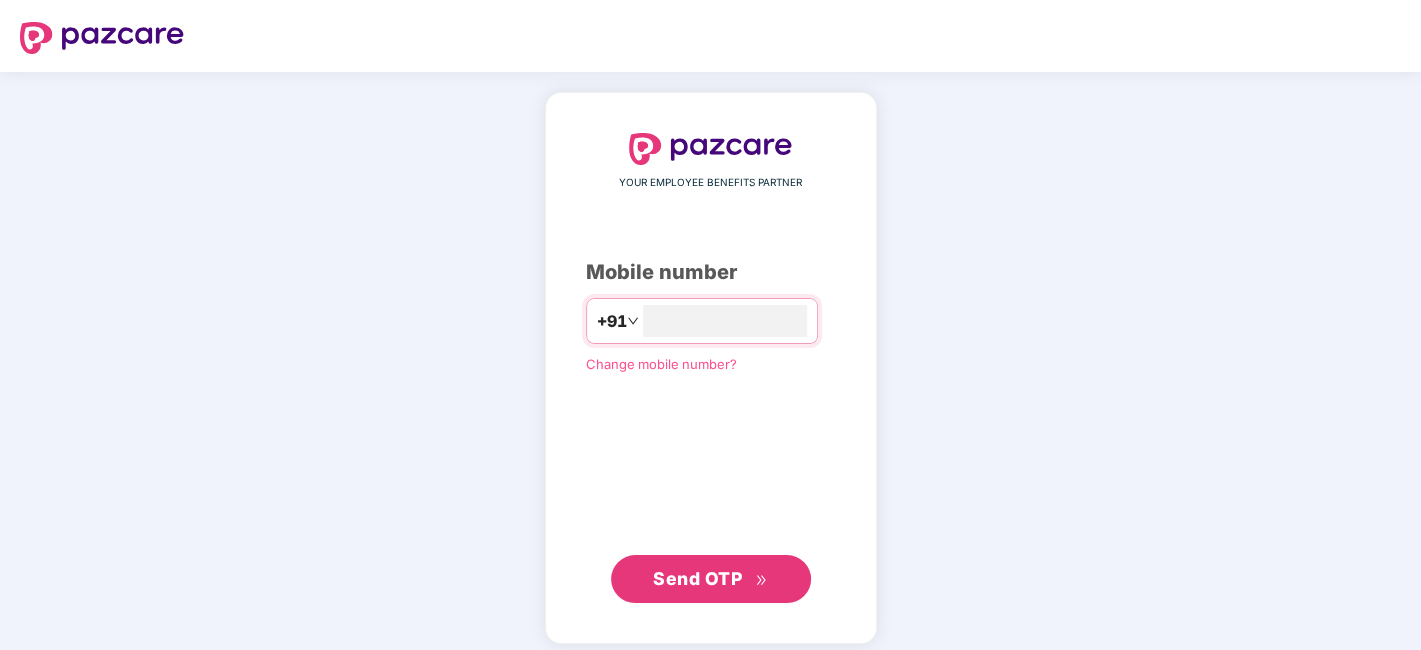 type on "**********" 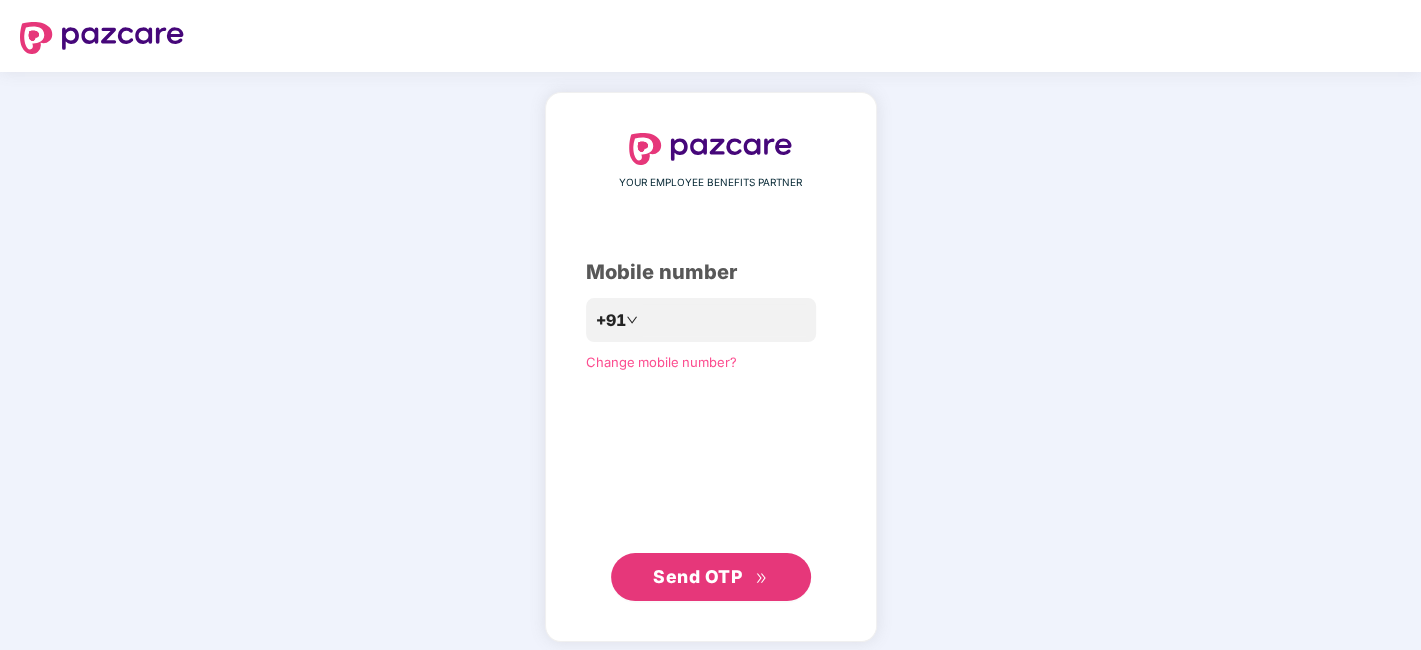 click on "Send OTP" at bounding box center [697, 576] 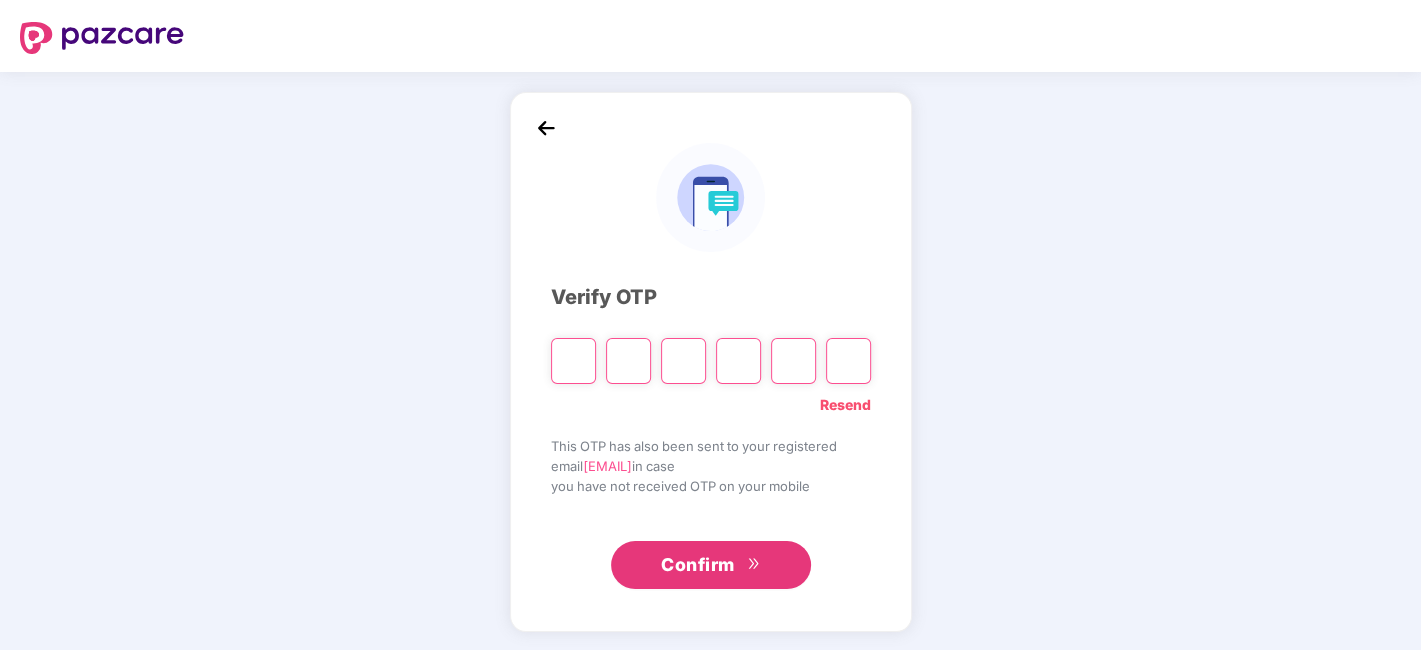 click at bounding box center [573, 361] 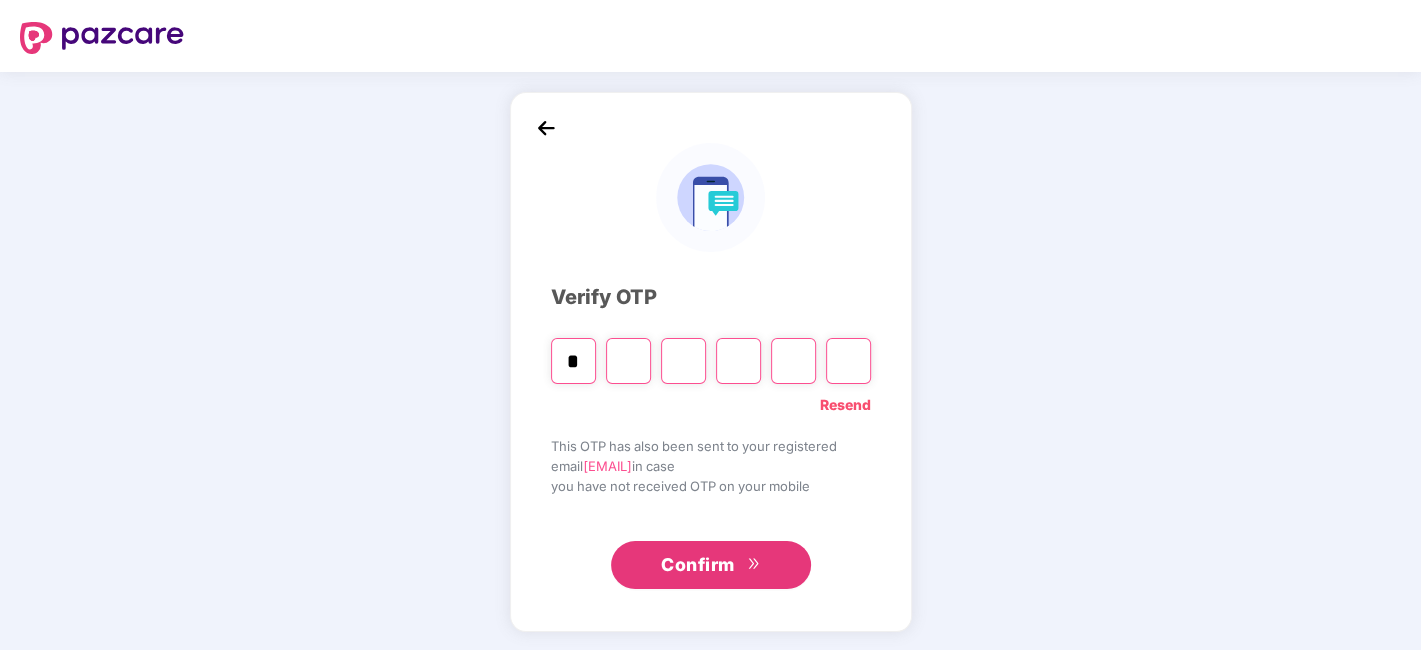 type on "*" 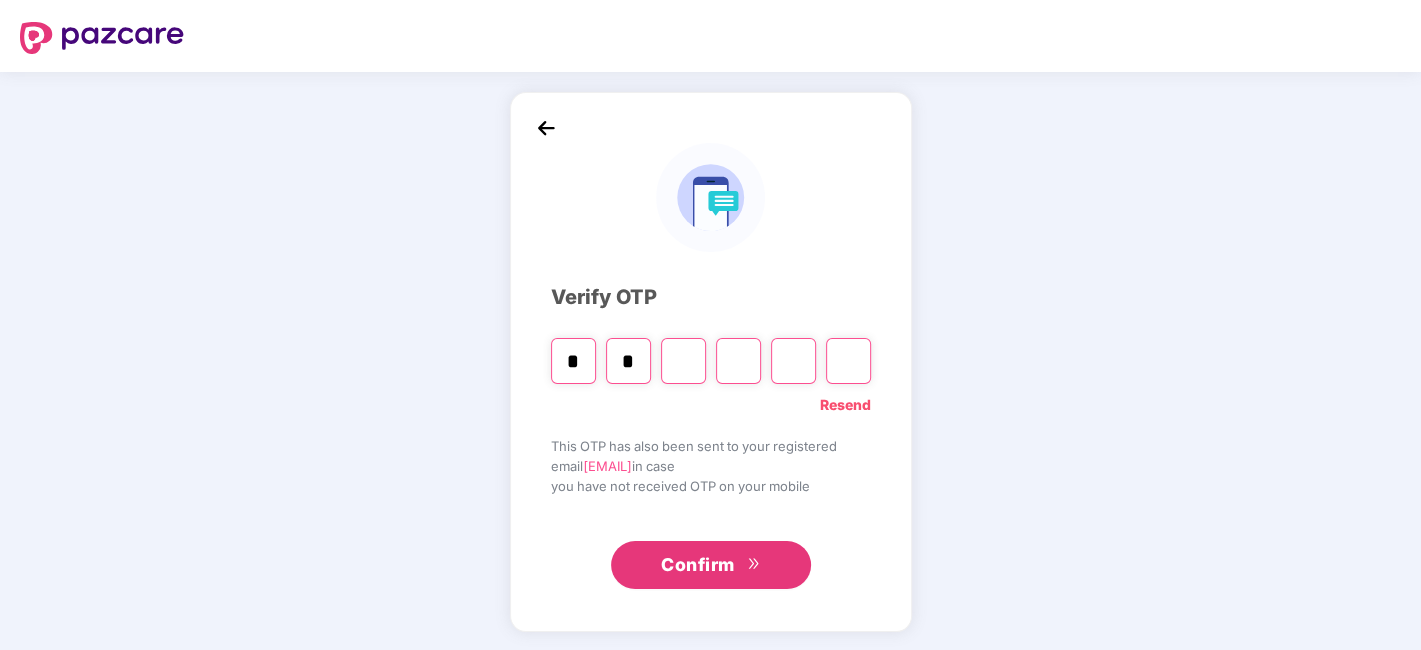 type on "*" 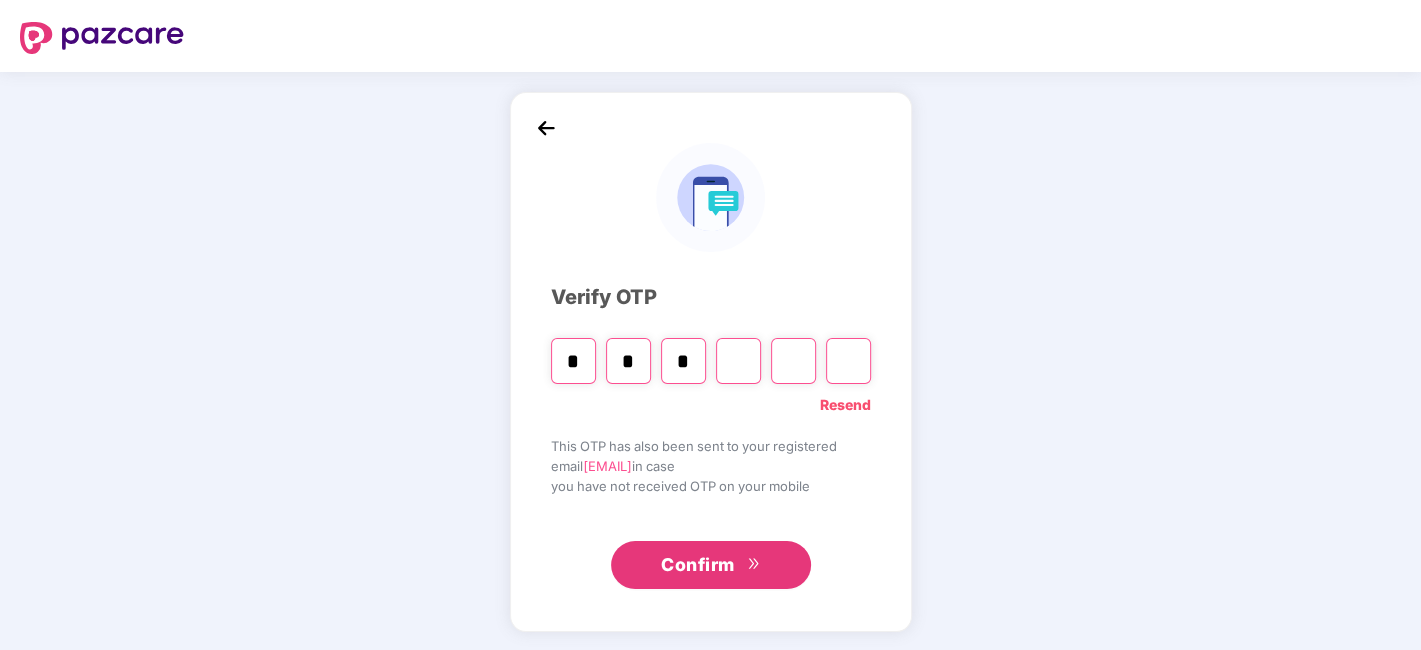 type on "*" 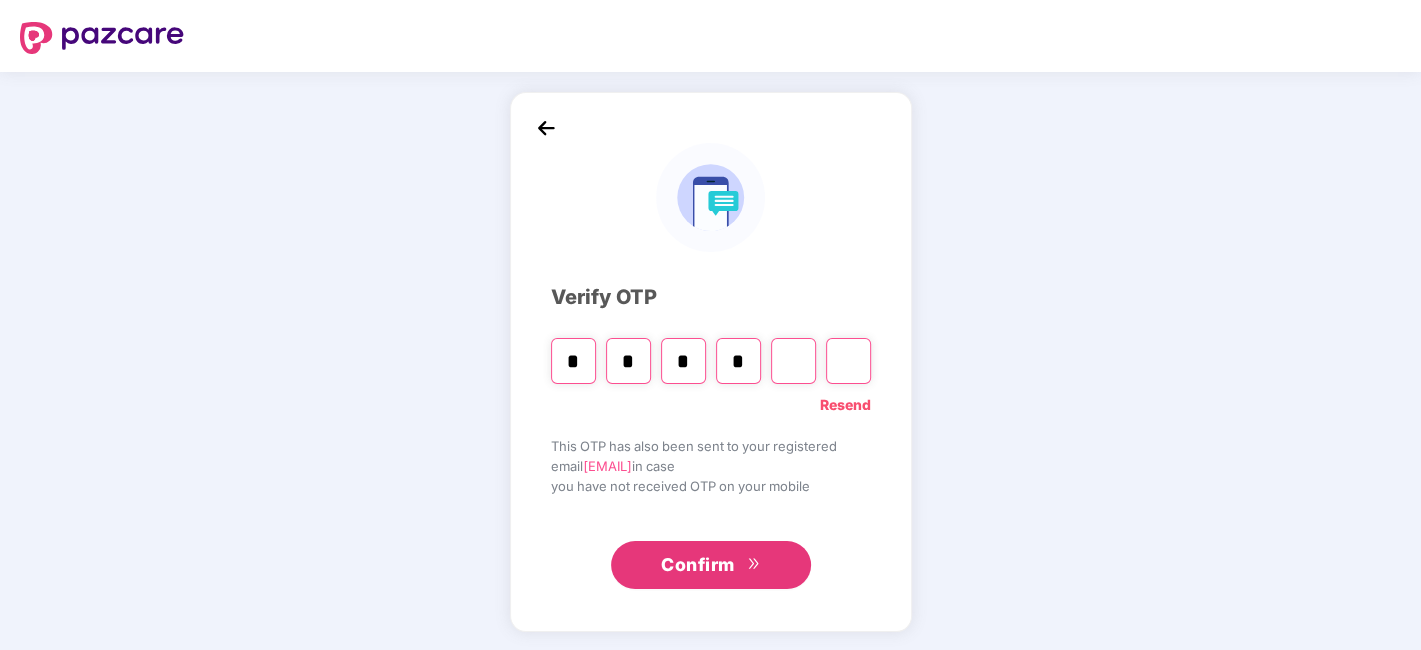 type on "*" 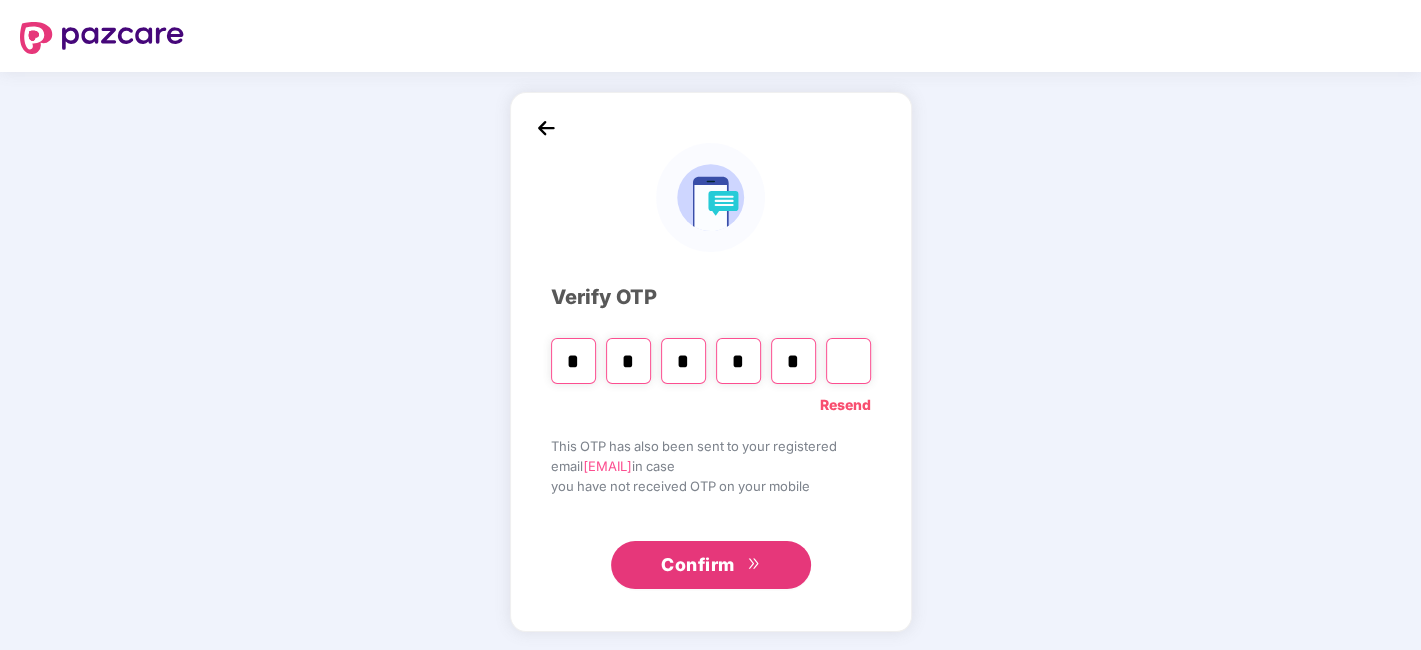 type on "*" 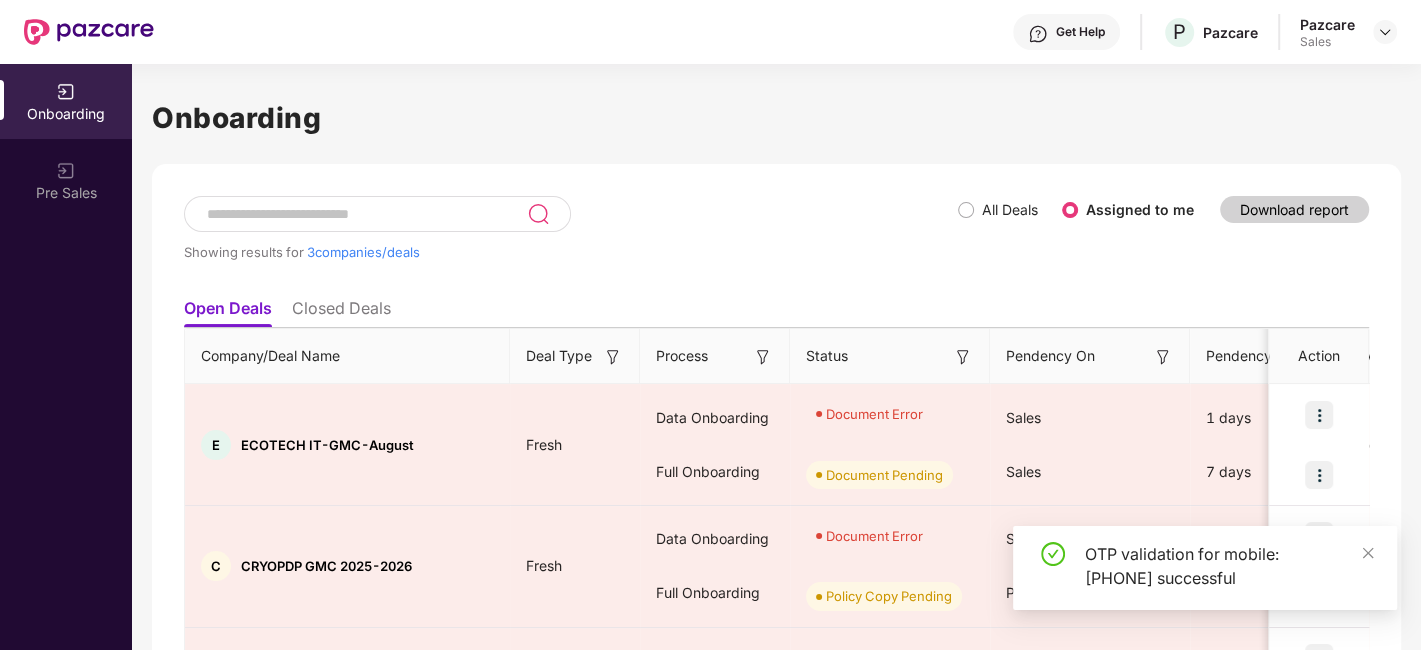 click at bounding box center (1385, 32) 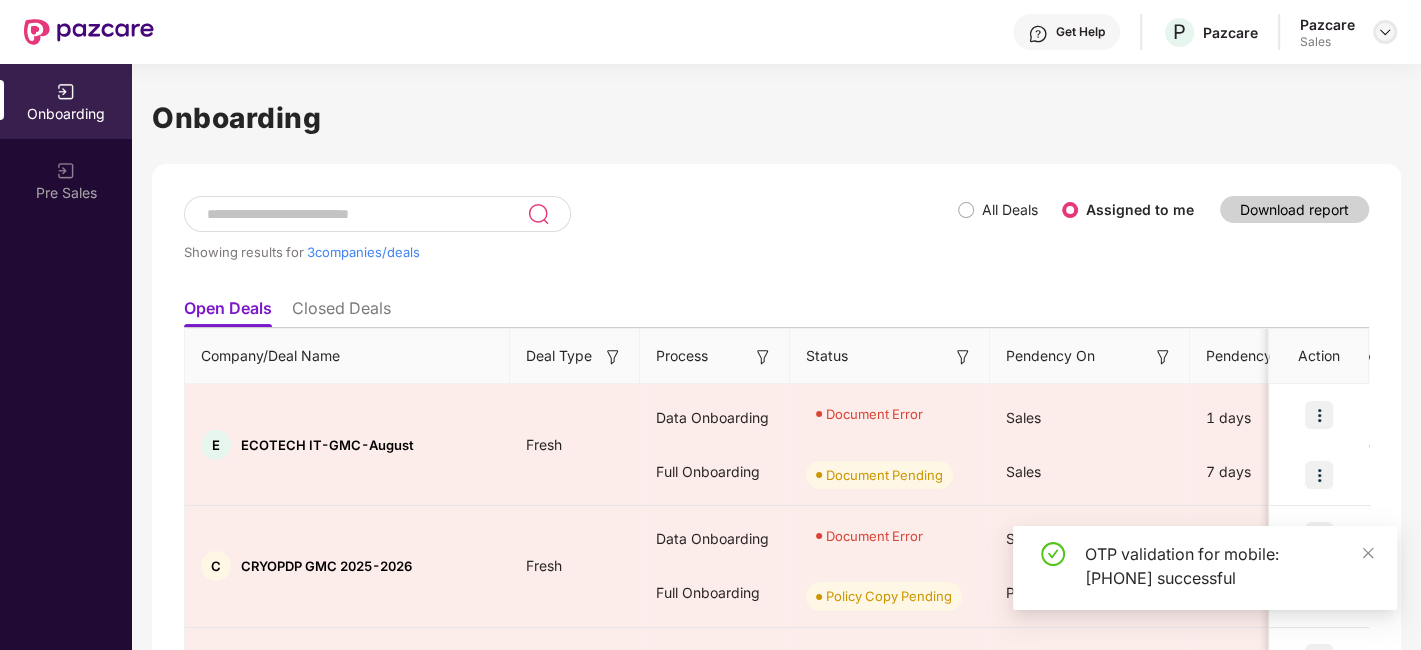 click at bounding box center (1385, 32) 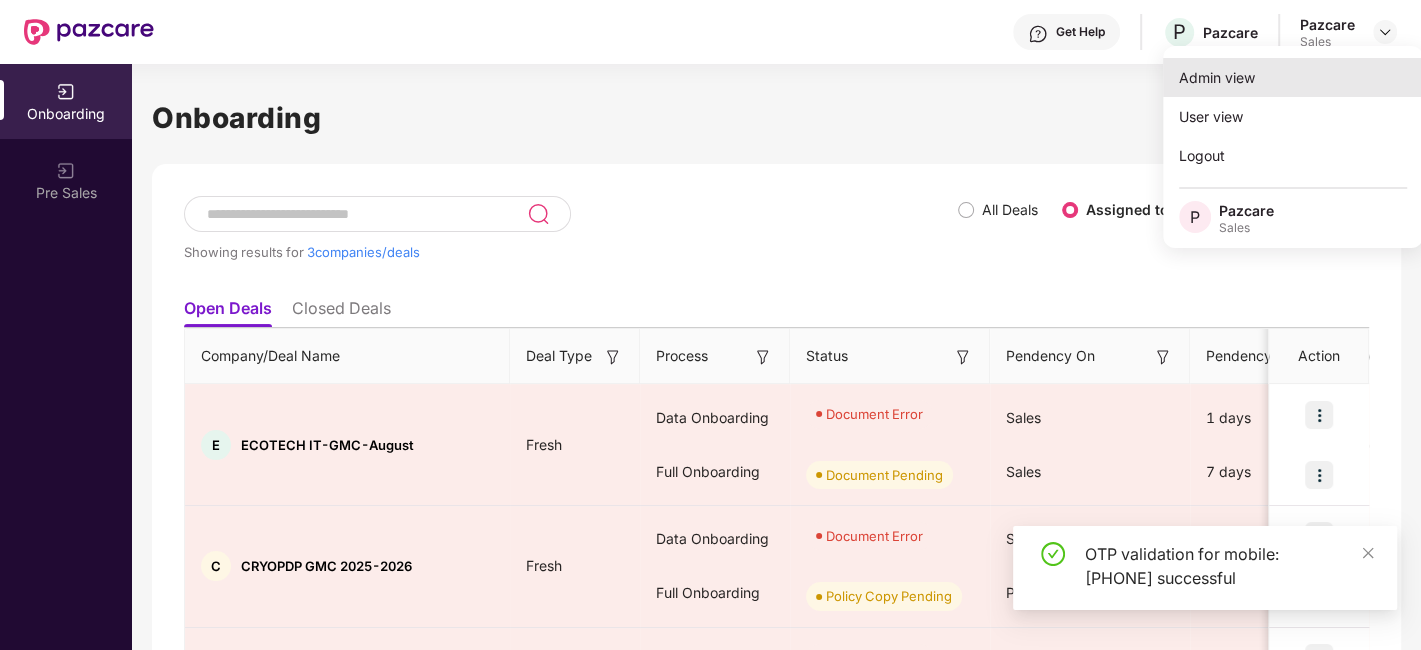click on "Admin view" at bounding box center (1293, 77) 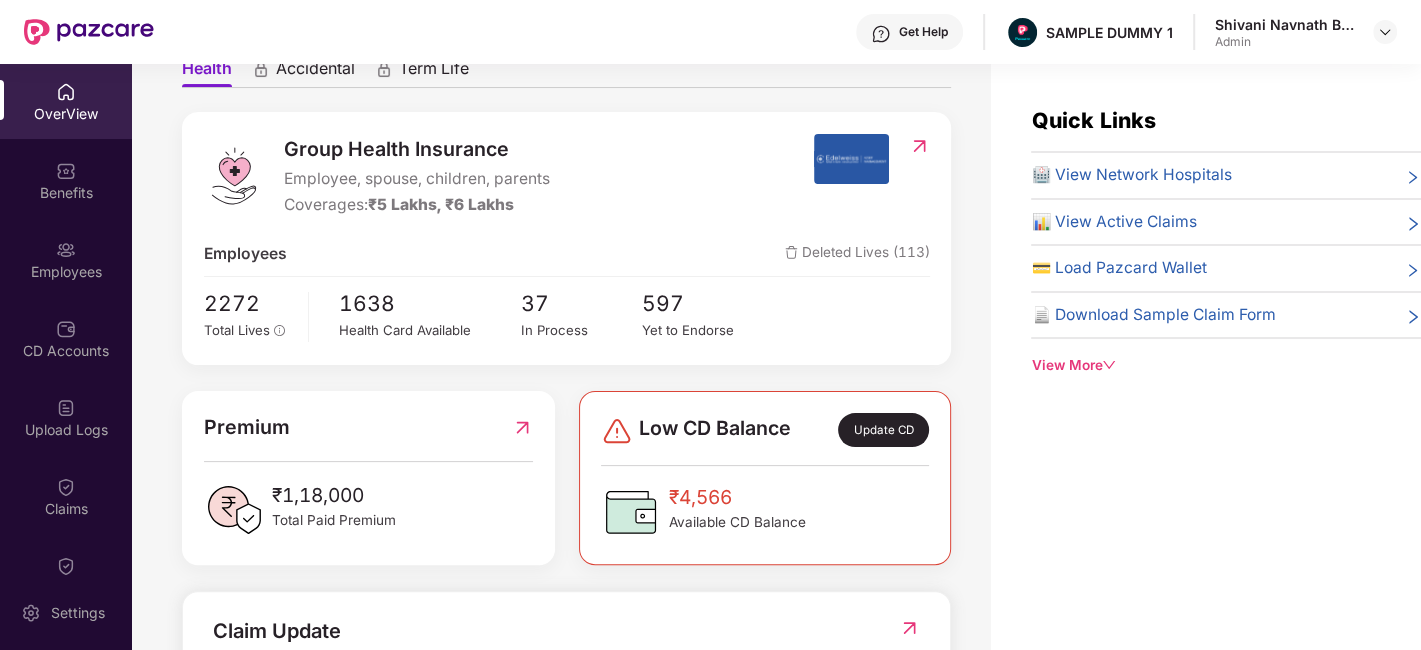 scroll, scrollTop: 333, scrollLeft: 0, axis: vertical 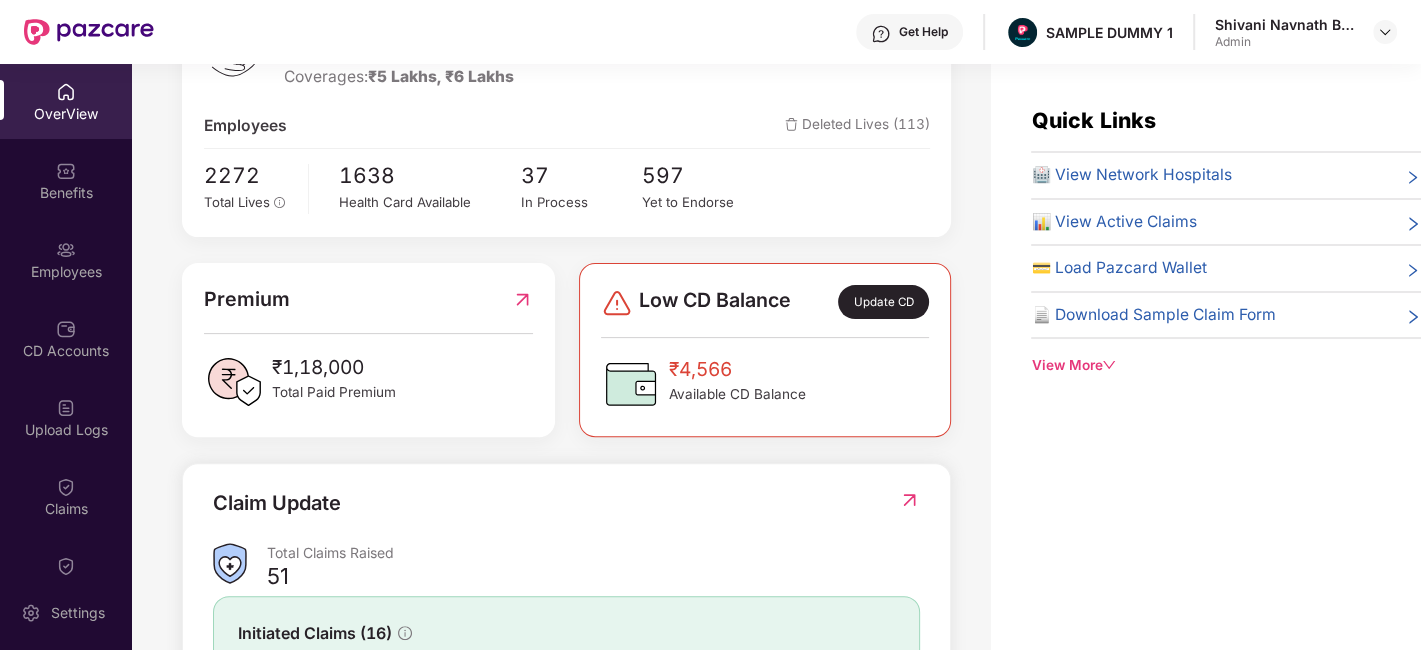 click on "Update CD" at bounding box center [883, 302] 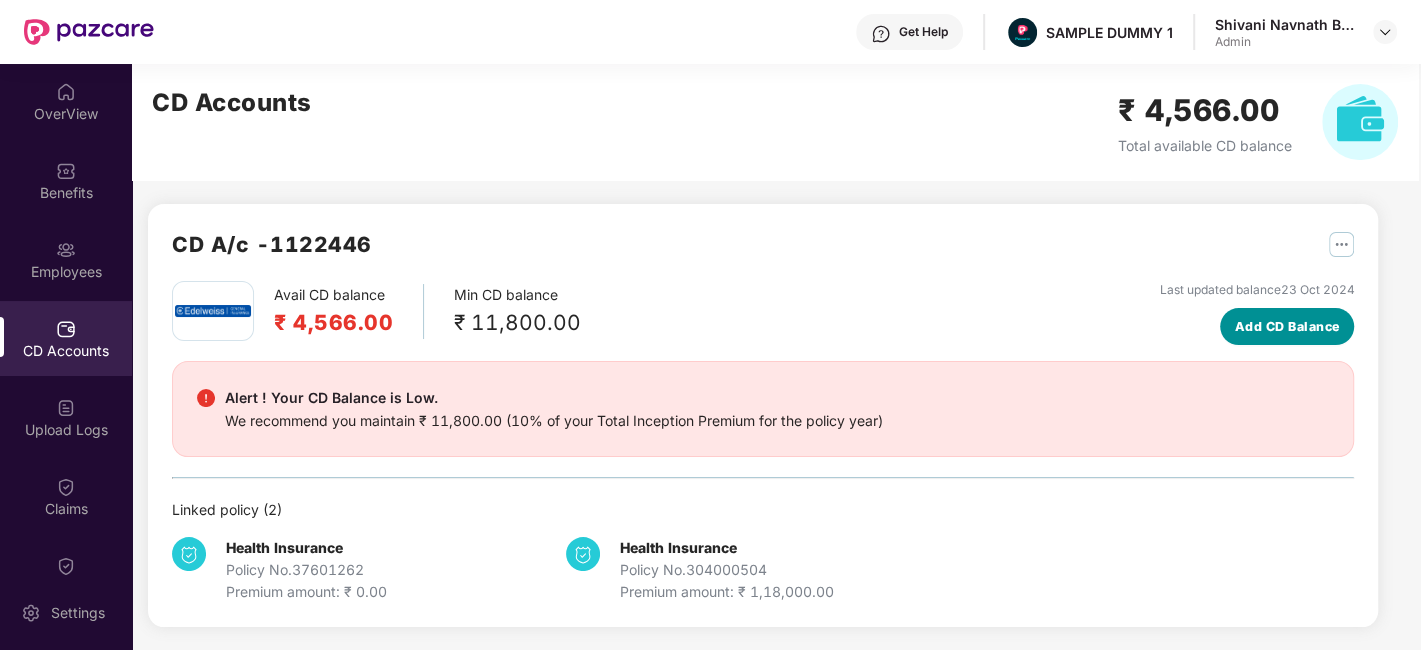 click on "Add CD Balance" at bounding box center [1287, 327] 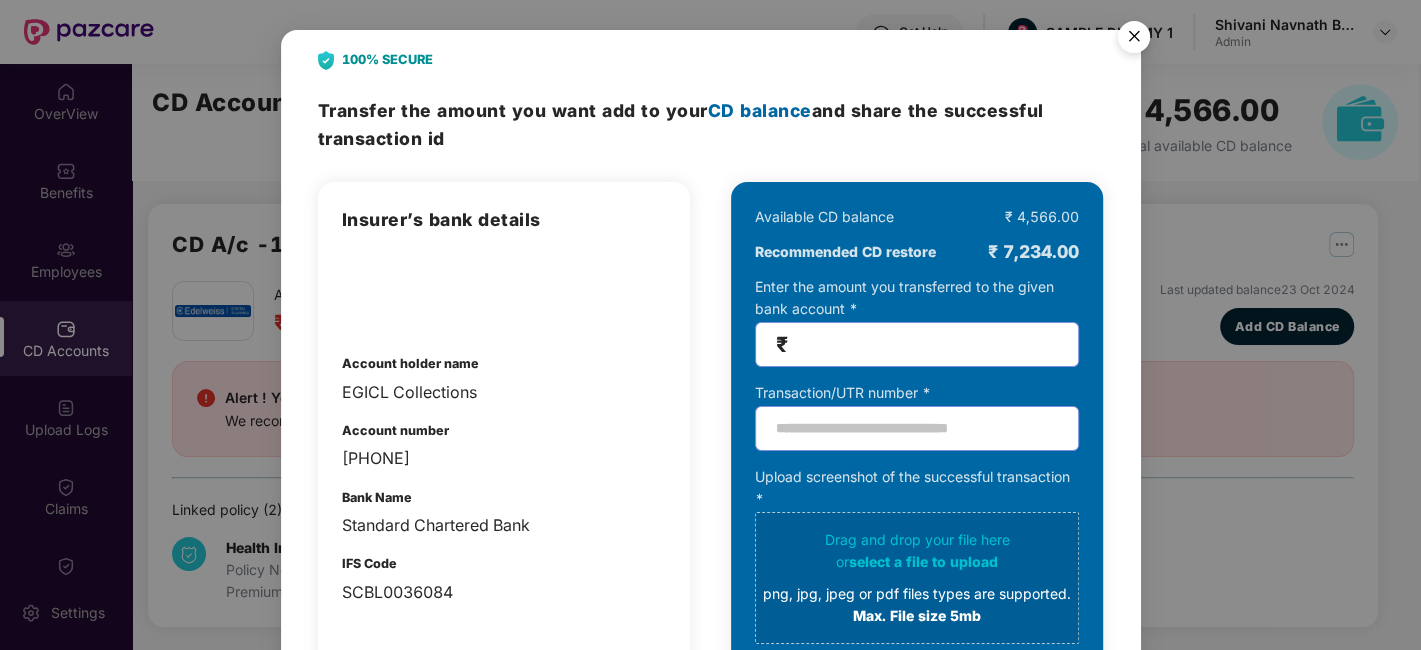click at bounding box center [925, 344] 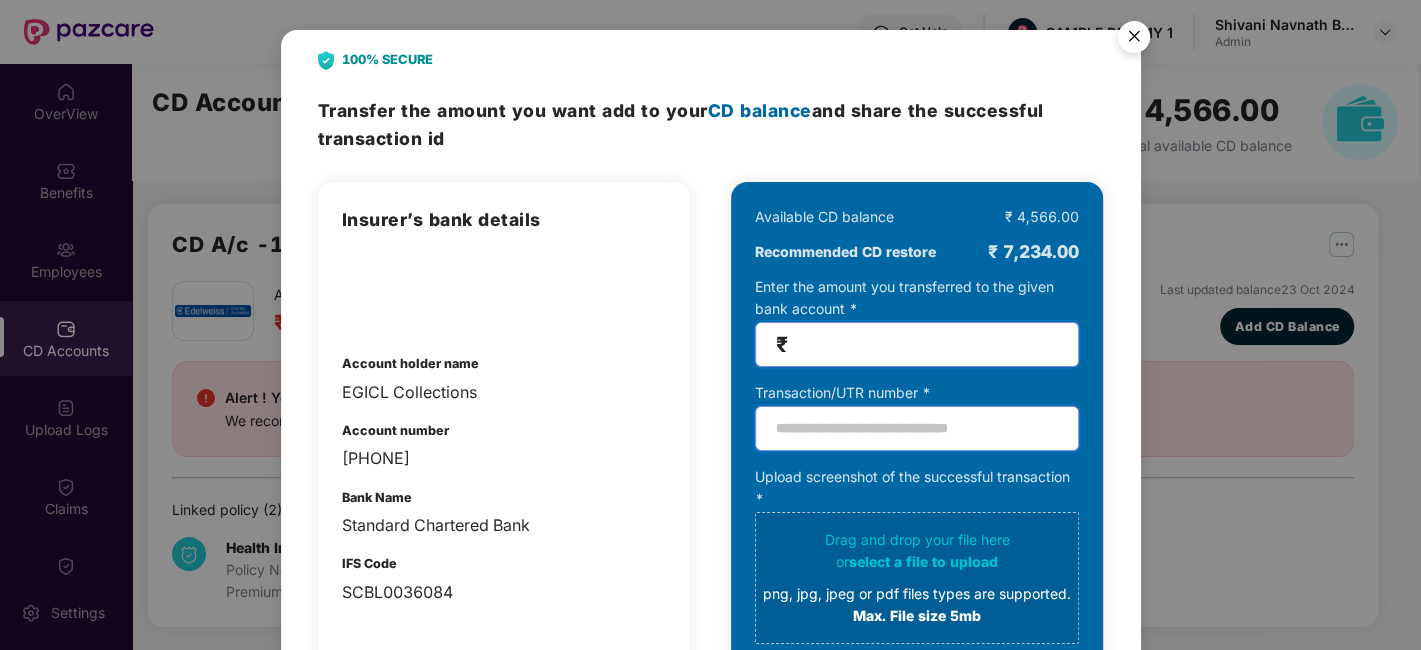 type 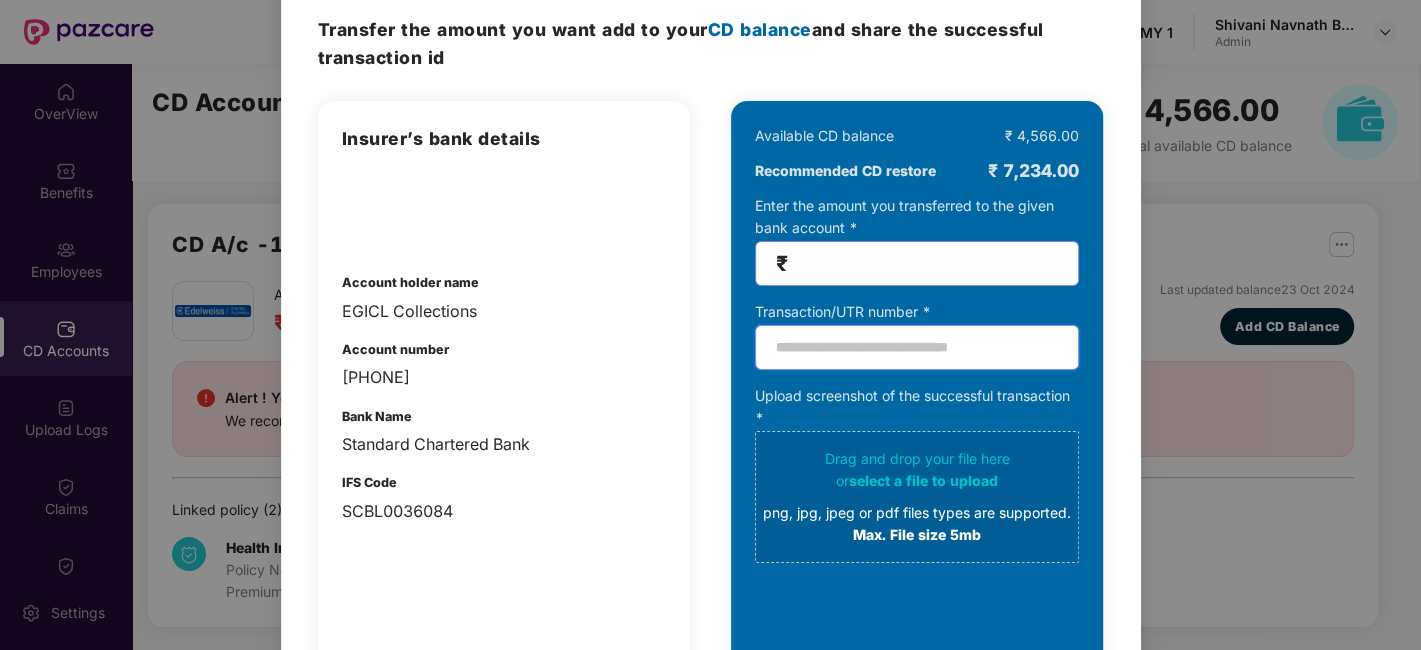 scroll, scrollTop: 0, scrollLeft: 0, axis: both 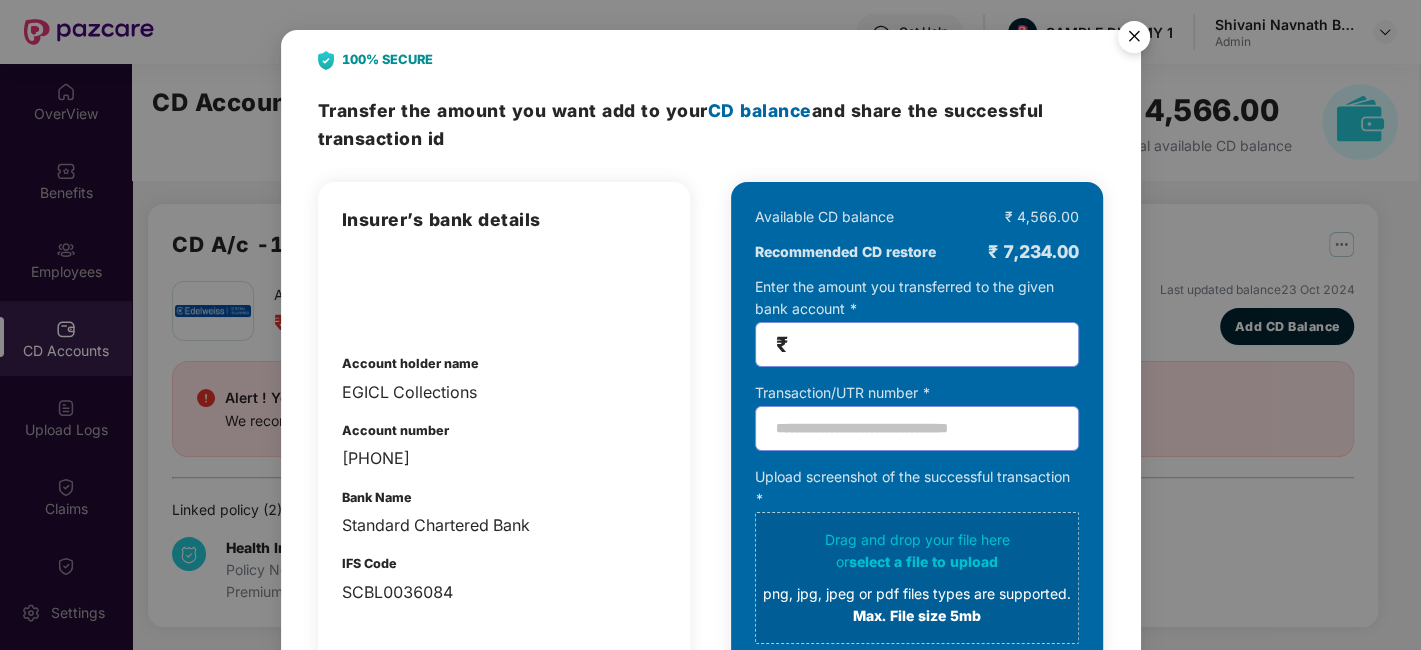 click at bounding box center (1134, 40) 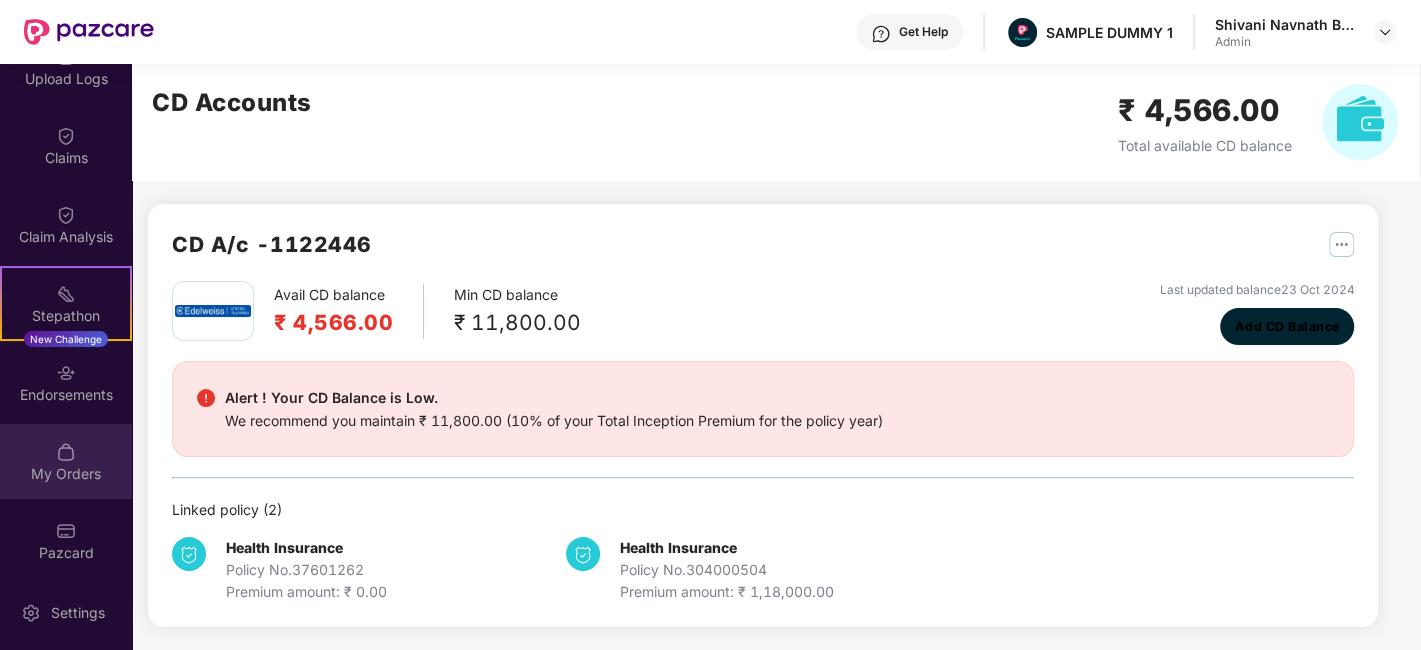 scroll, scrollTop: 357, scrollLeft: 0, axis: vertical 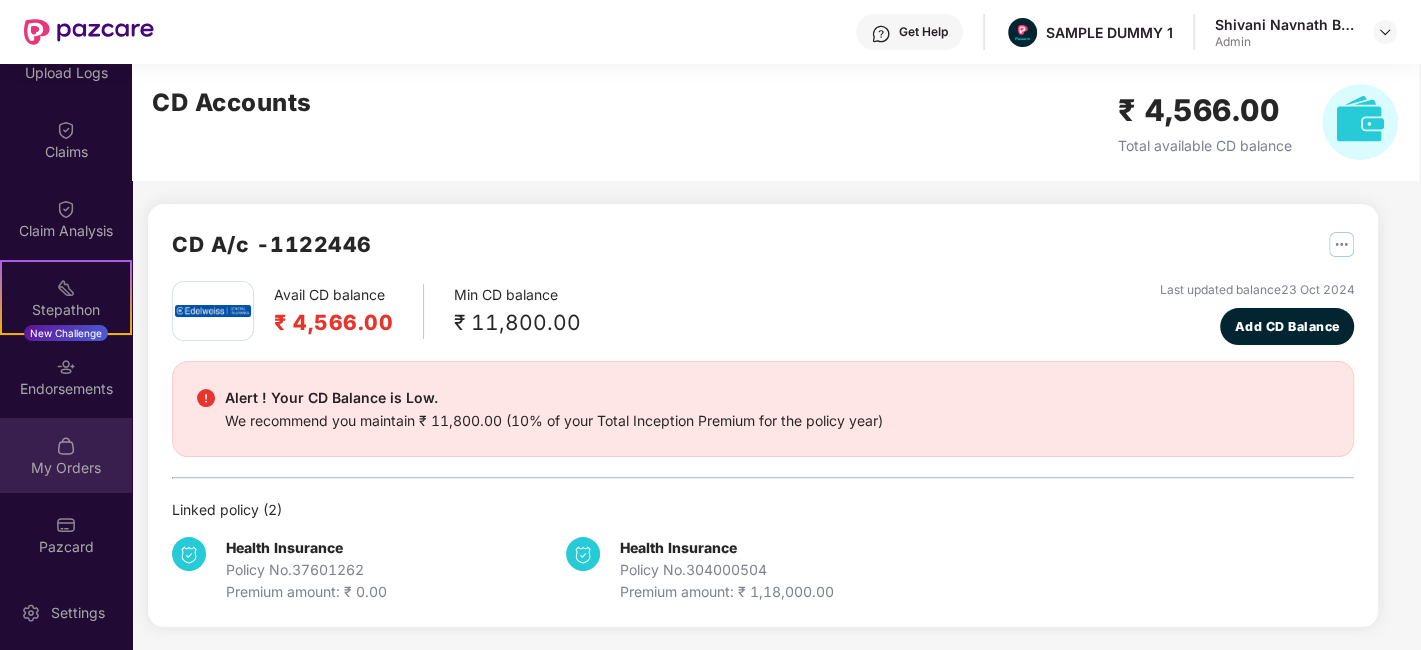 click on "My Orders" at bounding box center (66, 468) 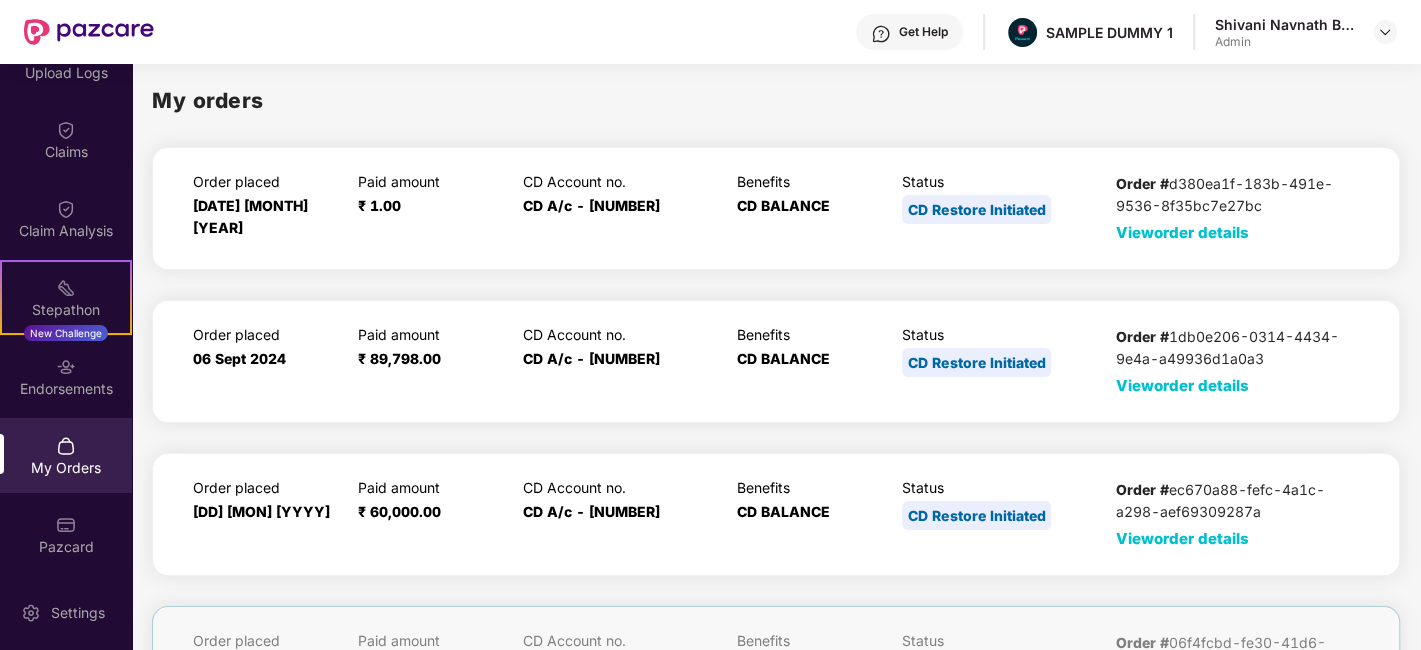 click on "View  order details" at bounding box center (1182, 232) 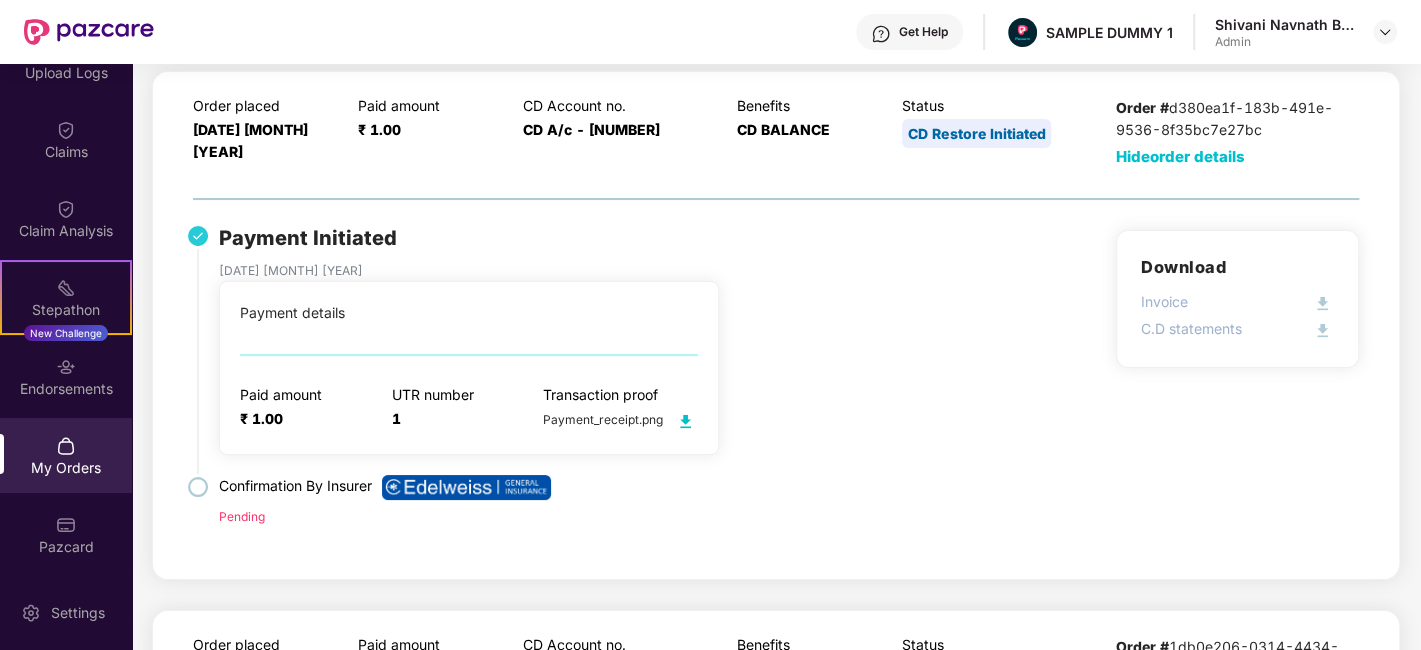 scroll, scrollTop: 111, scrollLeft: 0, axis: vertical 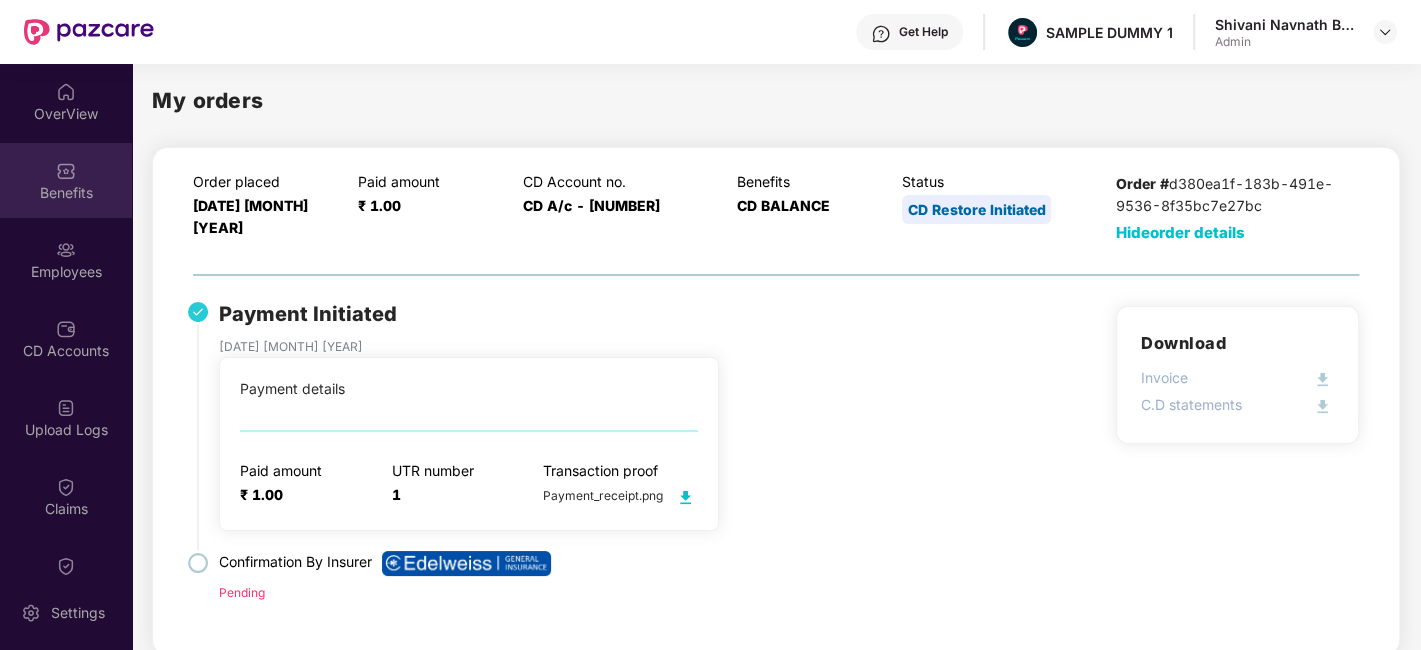 click on "Benefits" at bounding box center (66, 193) 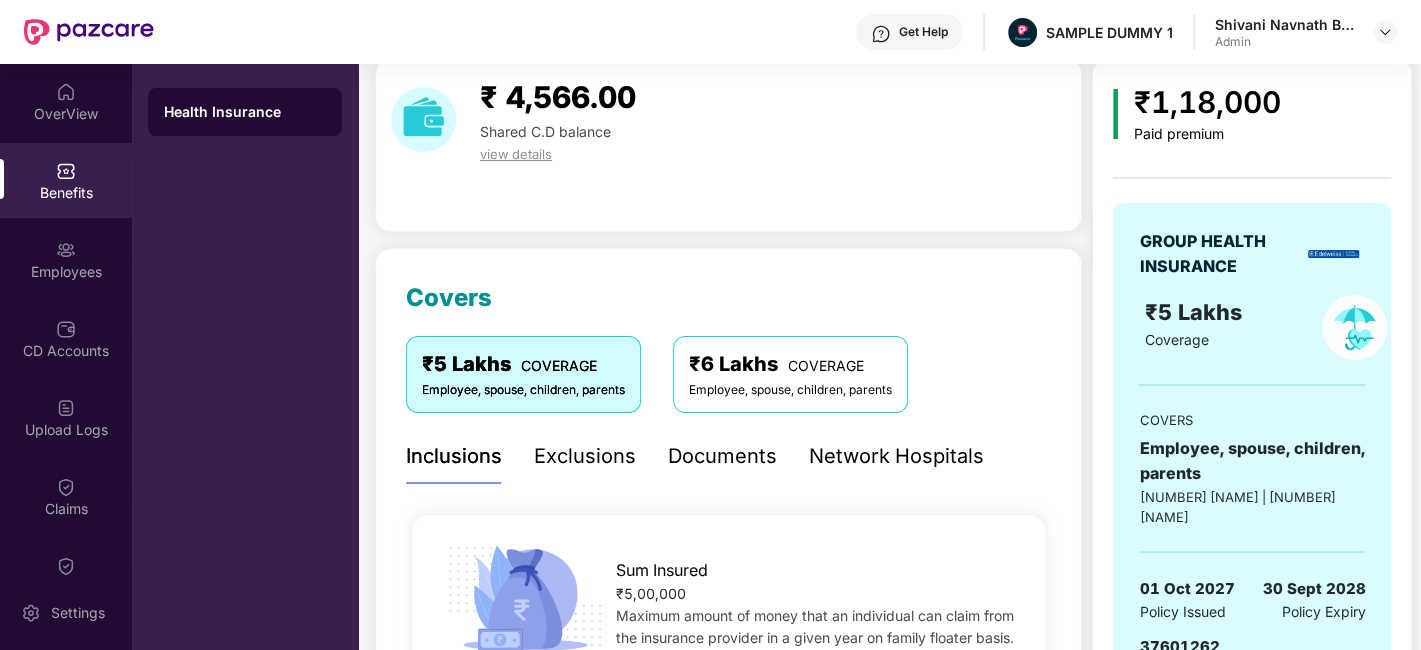 scroll, scrollTop: 111, scrollLeft: 0, axis: vertical 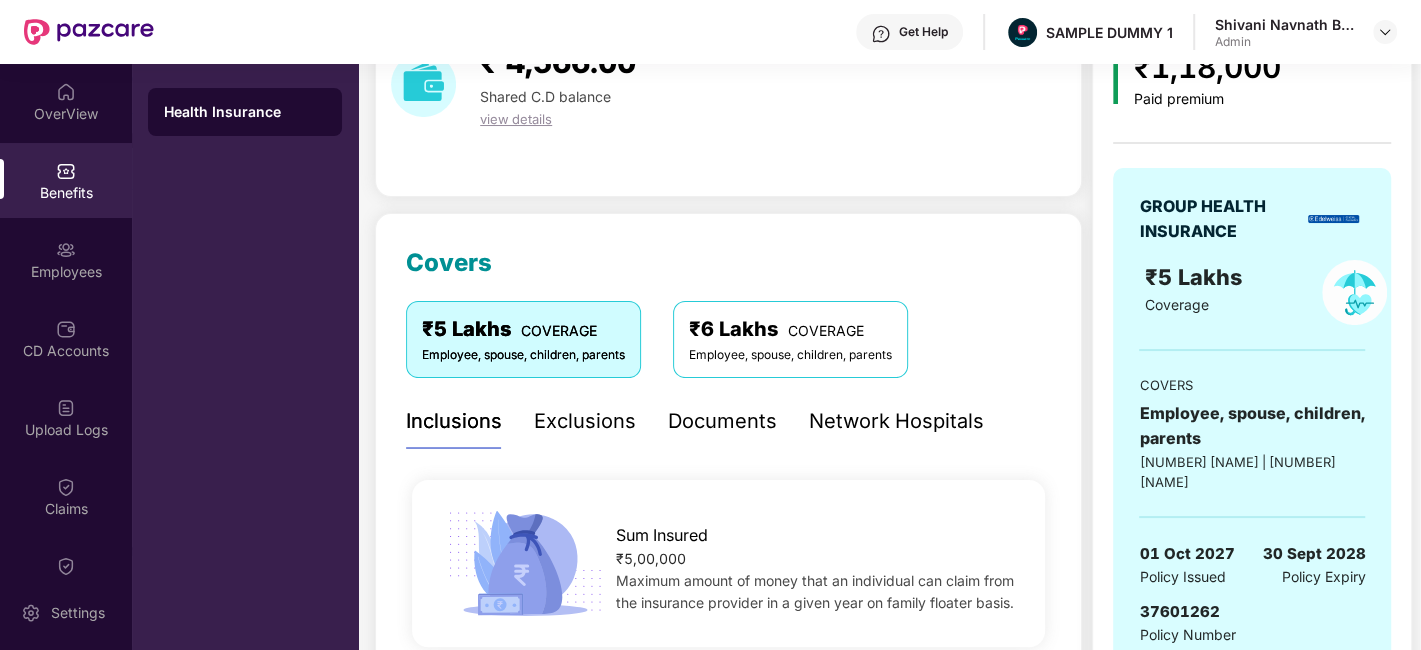 click on "Exclusions" at bounding box center [585, 421] 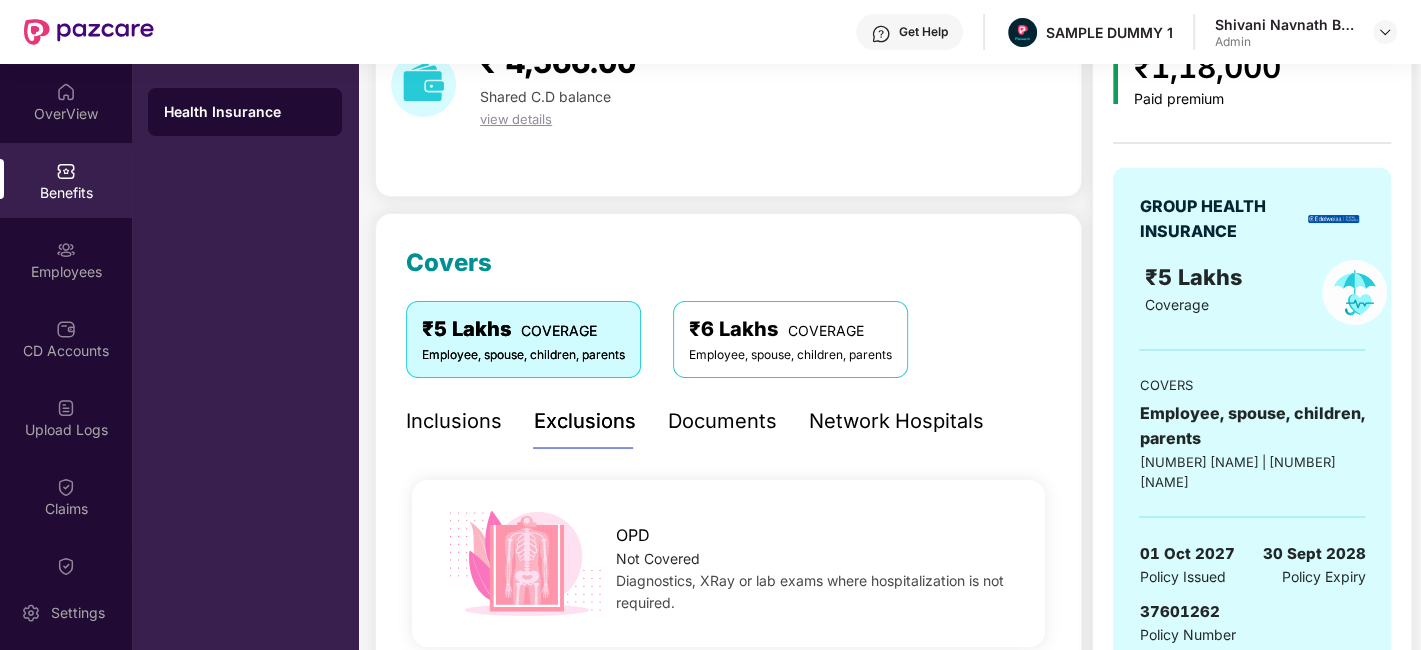 click on "Documents" at bounding box center [722, 421] 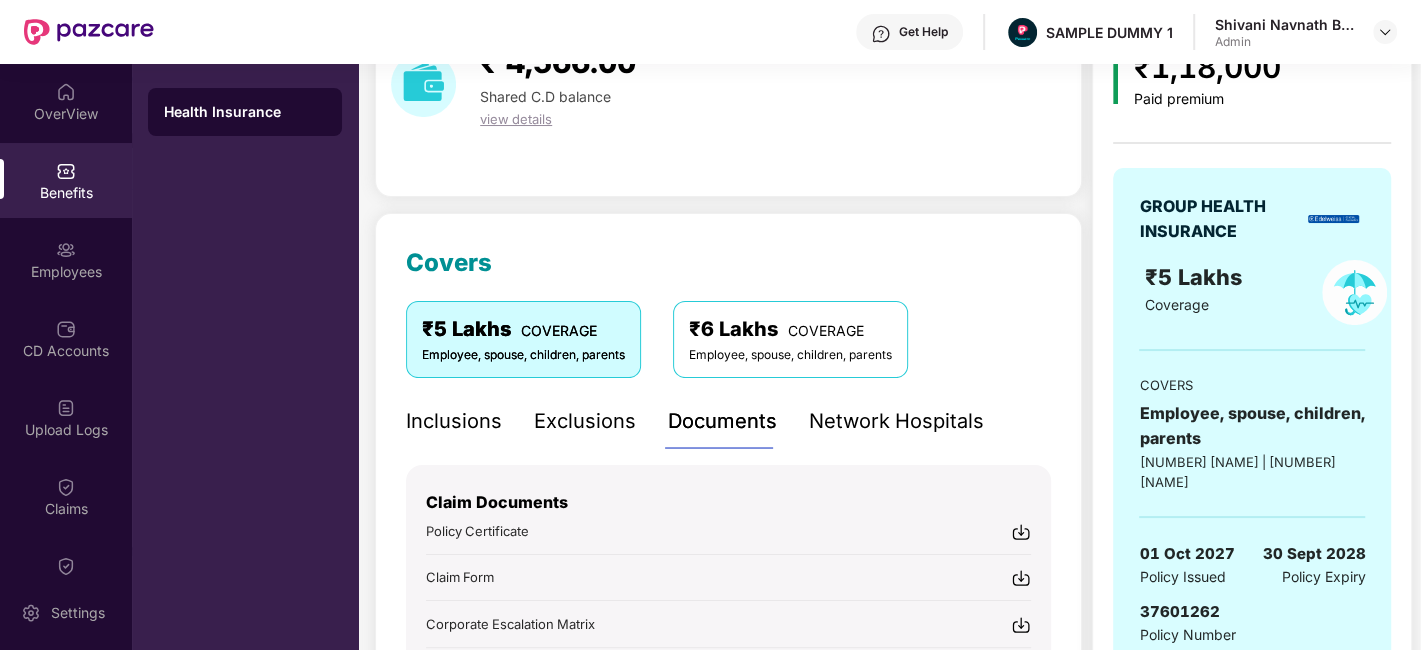 scroll, scrollTop: 333, scrollLeft: 0, axis: vertical 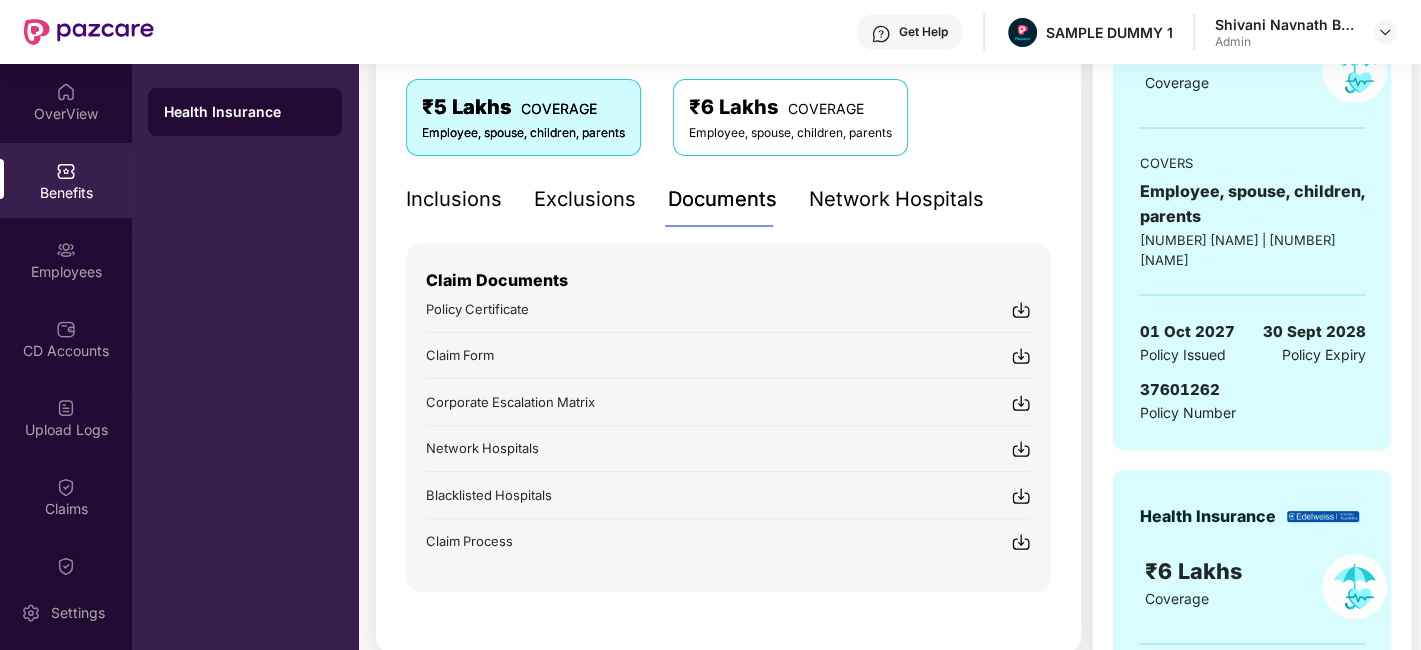 click at bounding box center (1021, 310) 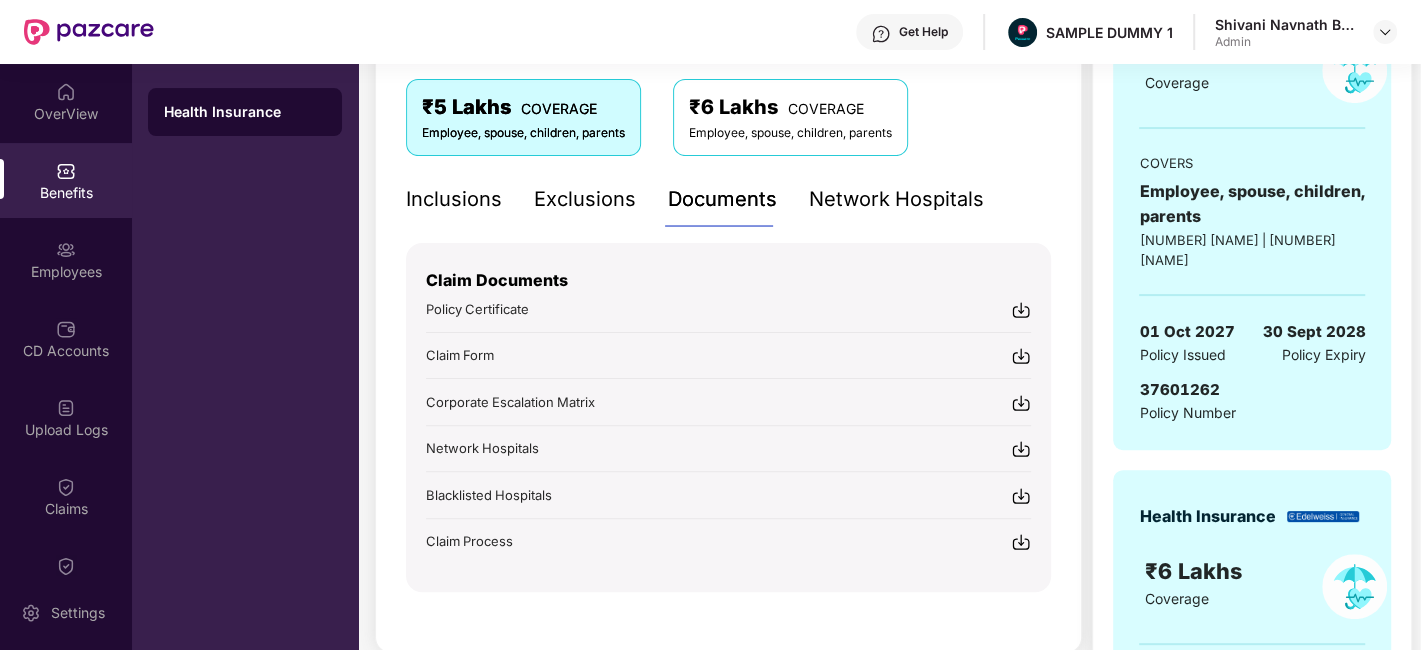 click on "Network Hospitals" at bounding box center (896, 199) 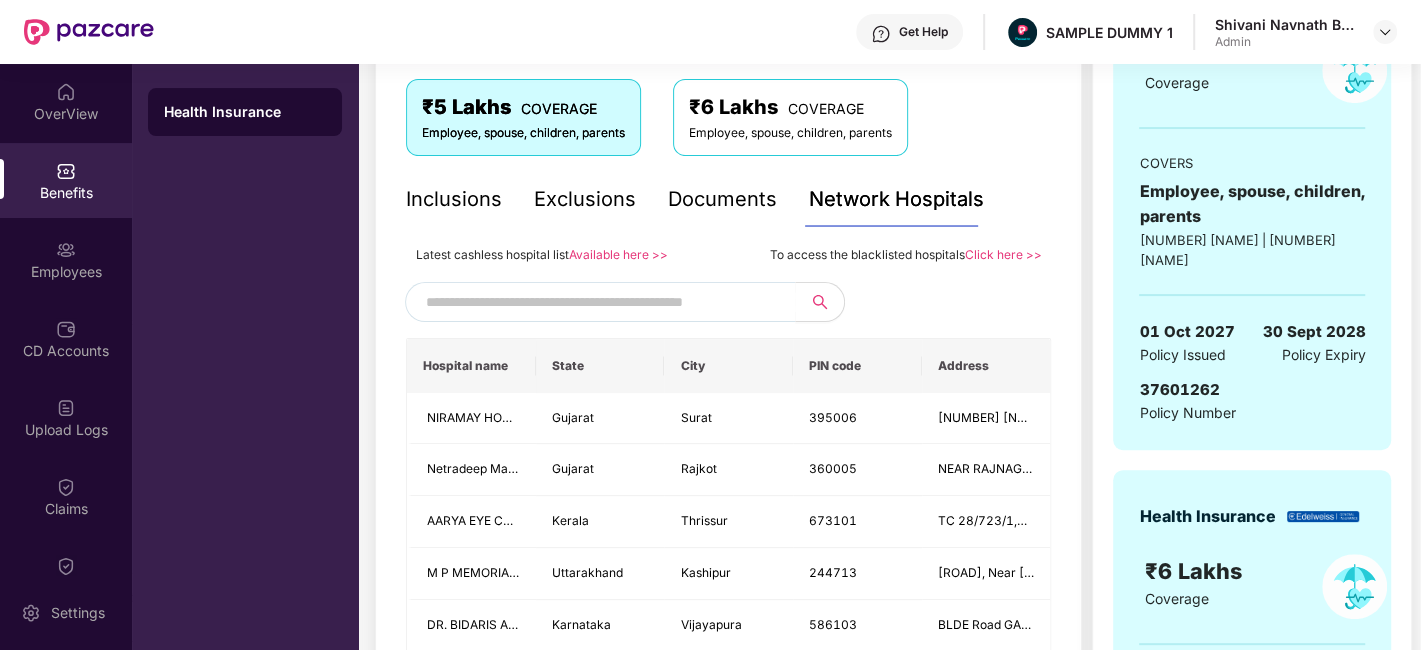 click at bounding box center (597, 302) 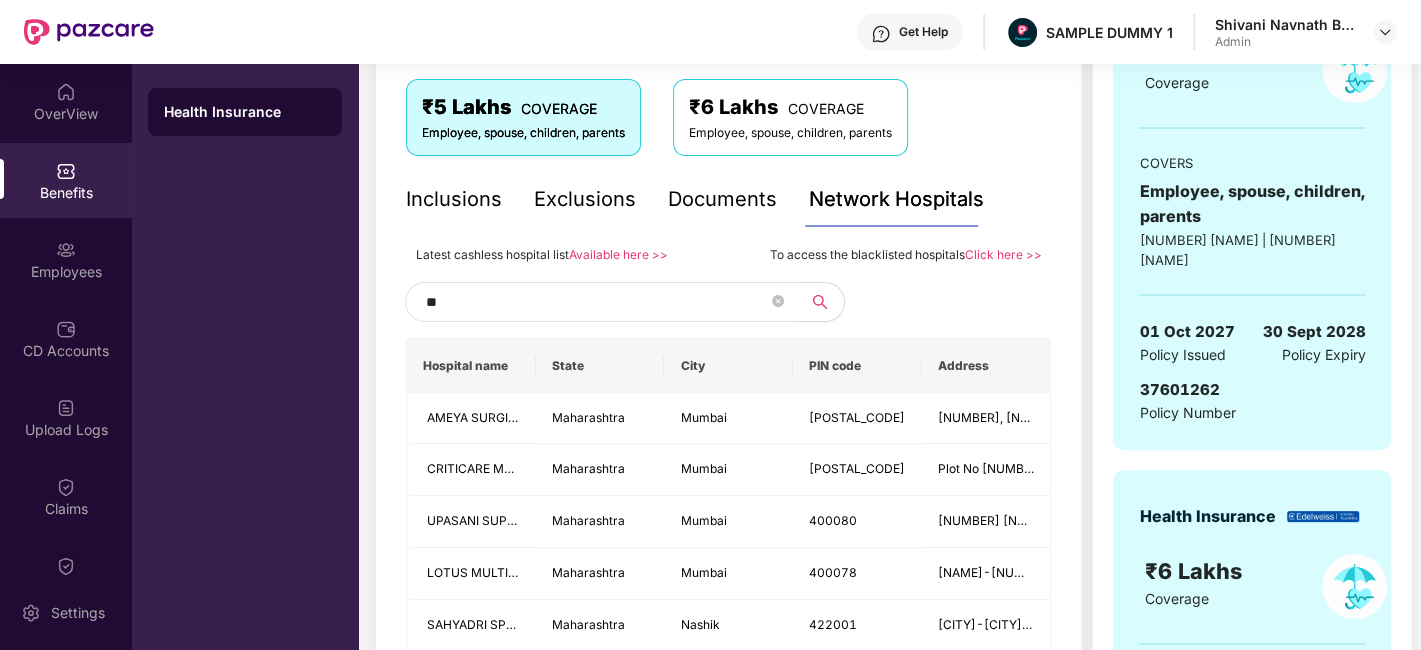 type on "*" 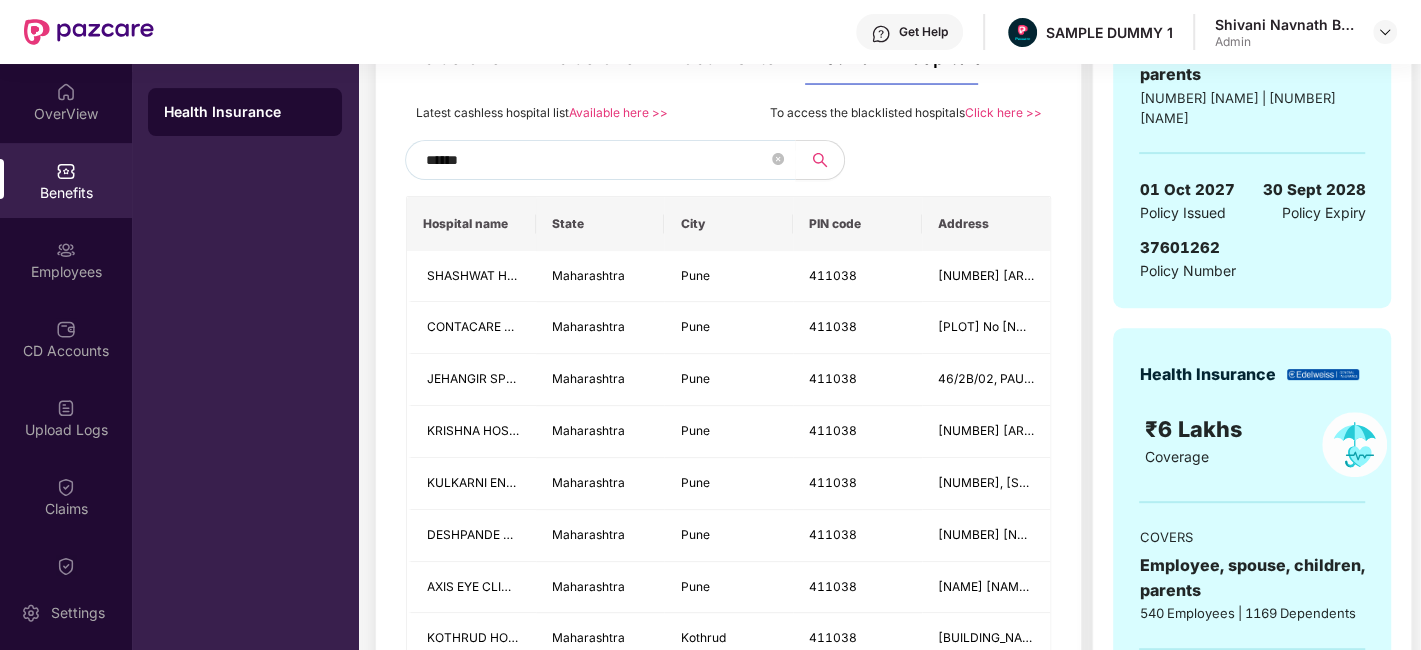 scroll, scrollTop: 555, scrollLeft: 0, axis: vertical 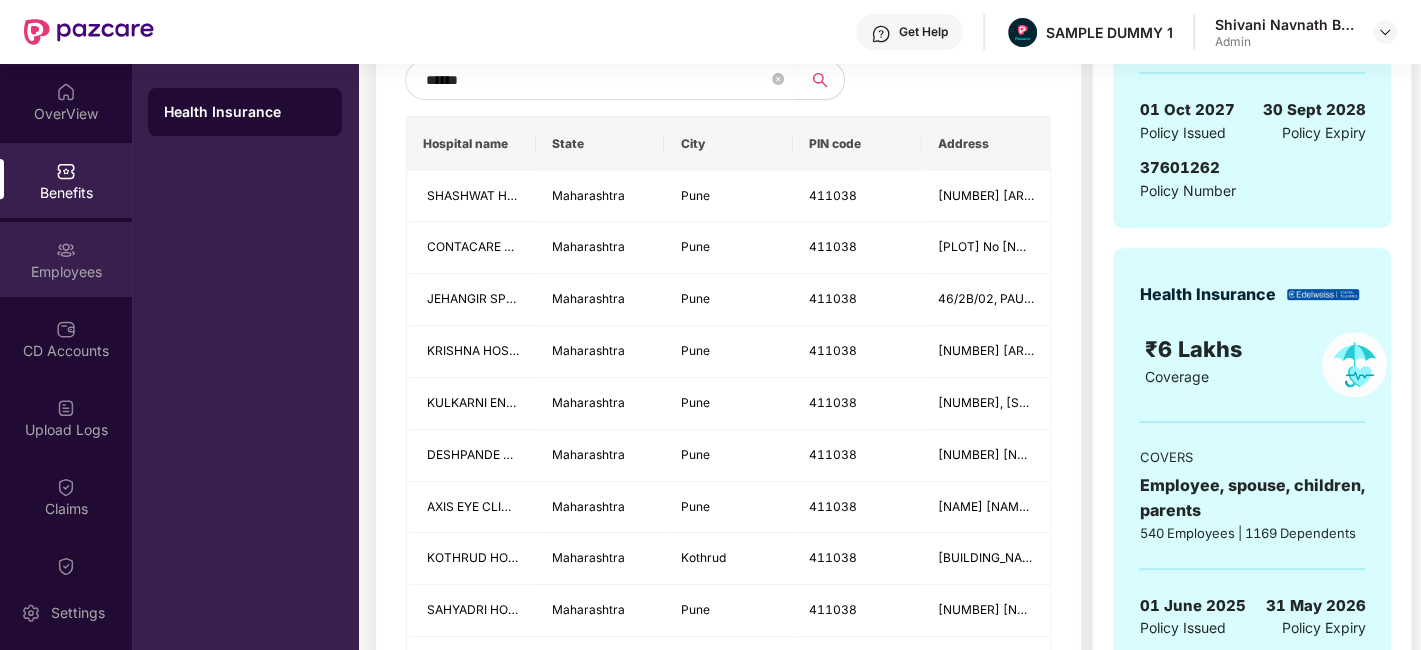 type on "******" 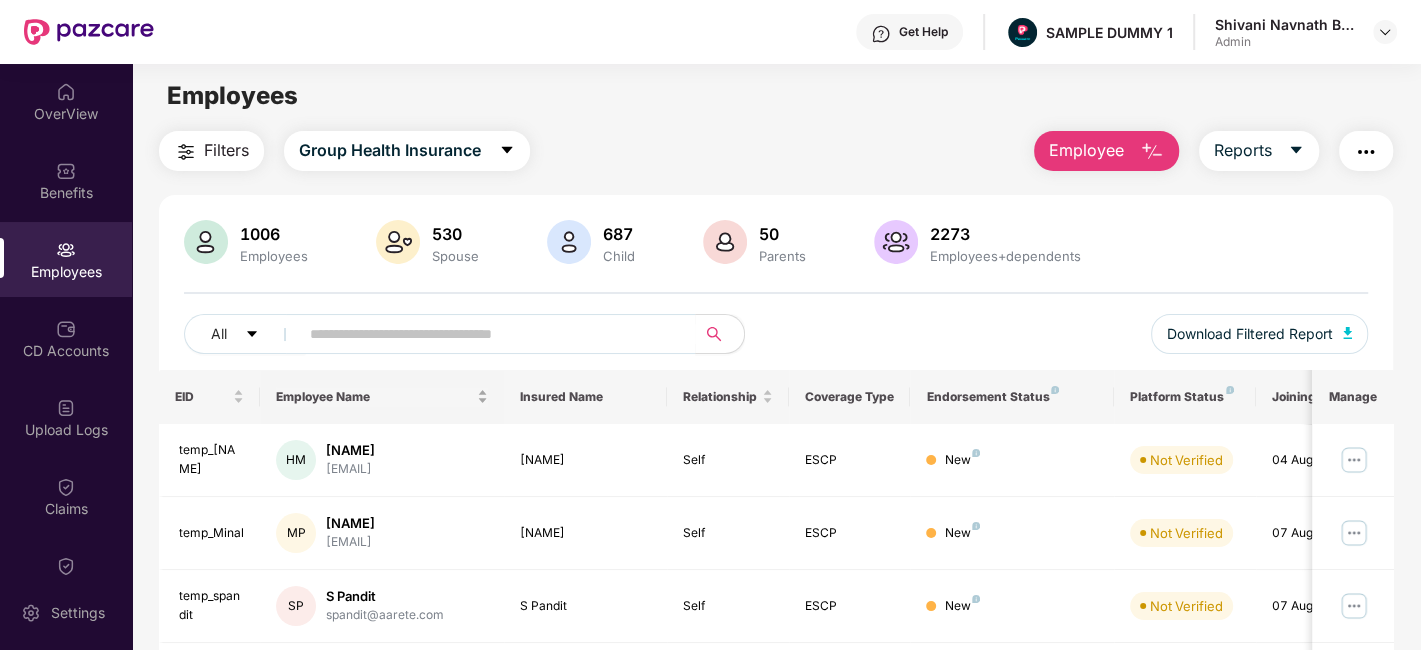 scroll, scrollTop: 0, scrollLeft: 0, axis: both 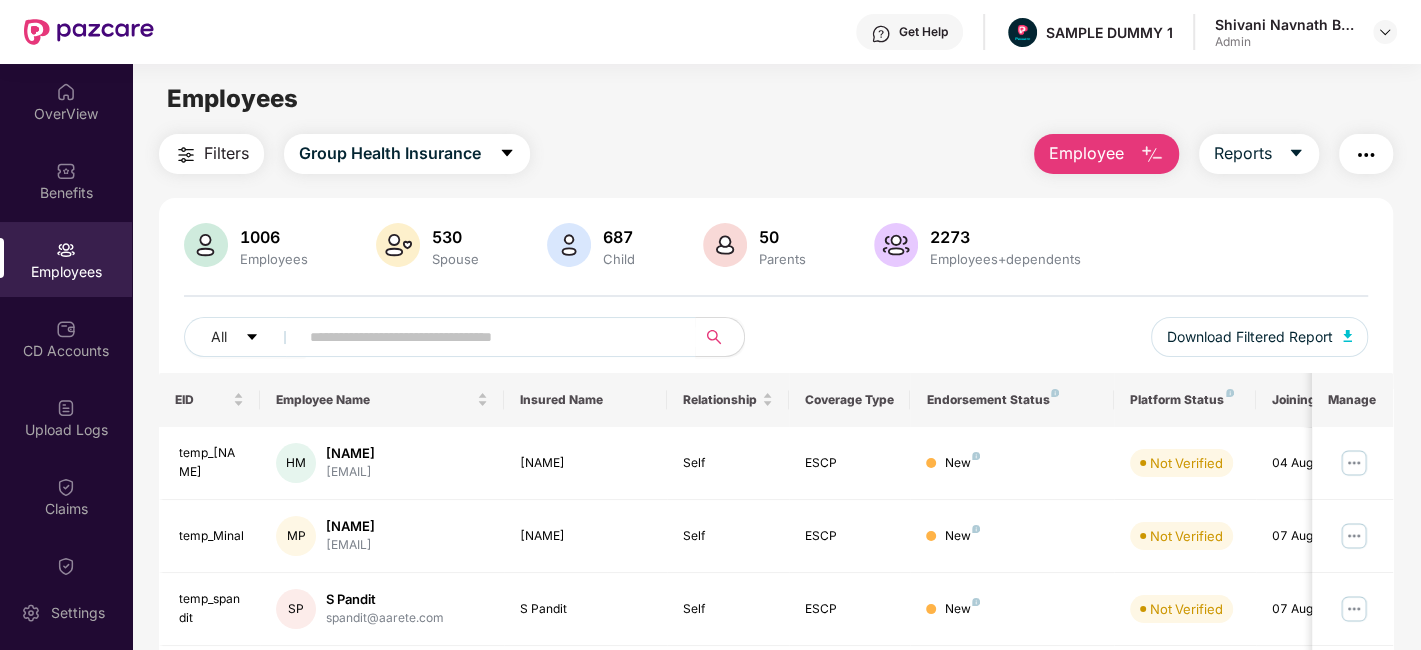 click on "Employee" at bounding box center (1106, 154) 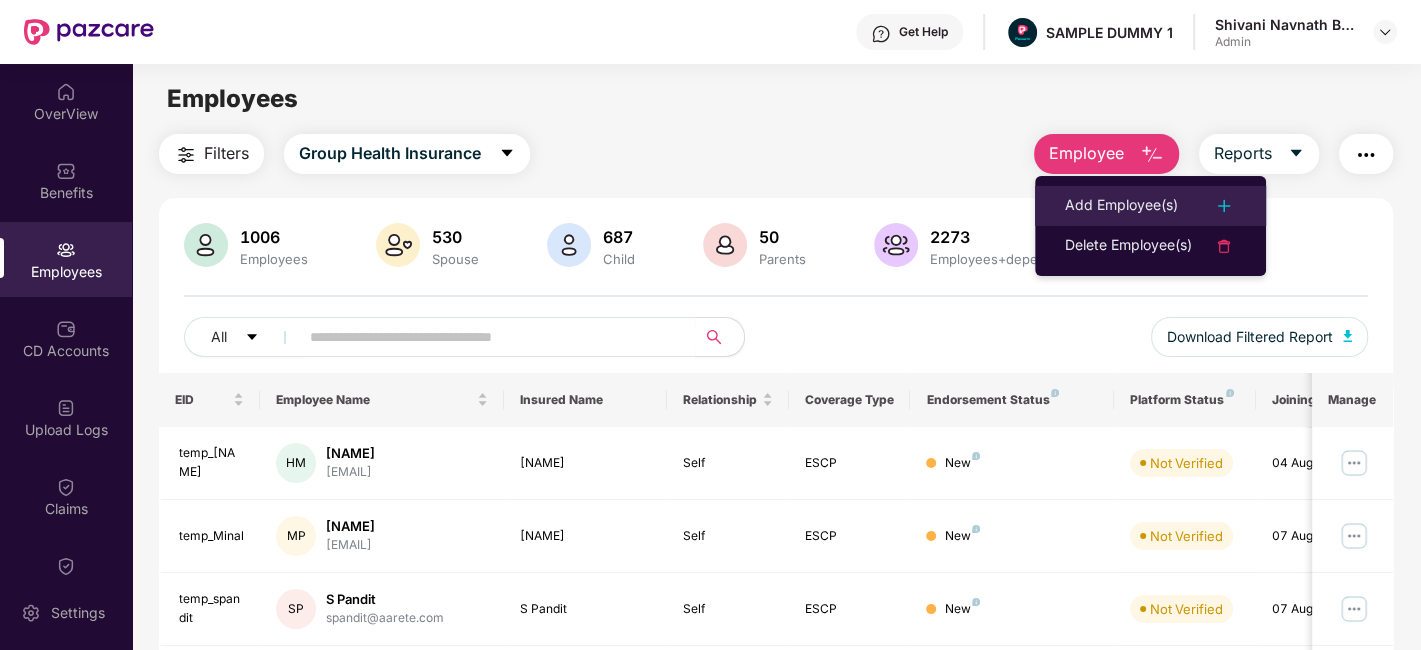 click on "Add Employee(s)" at bounding box center (1121, 206) 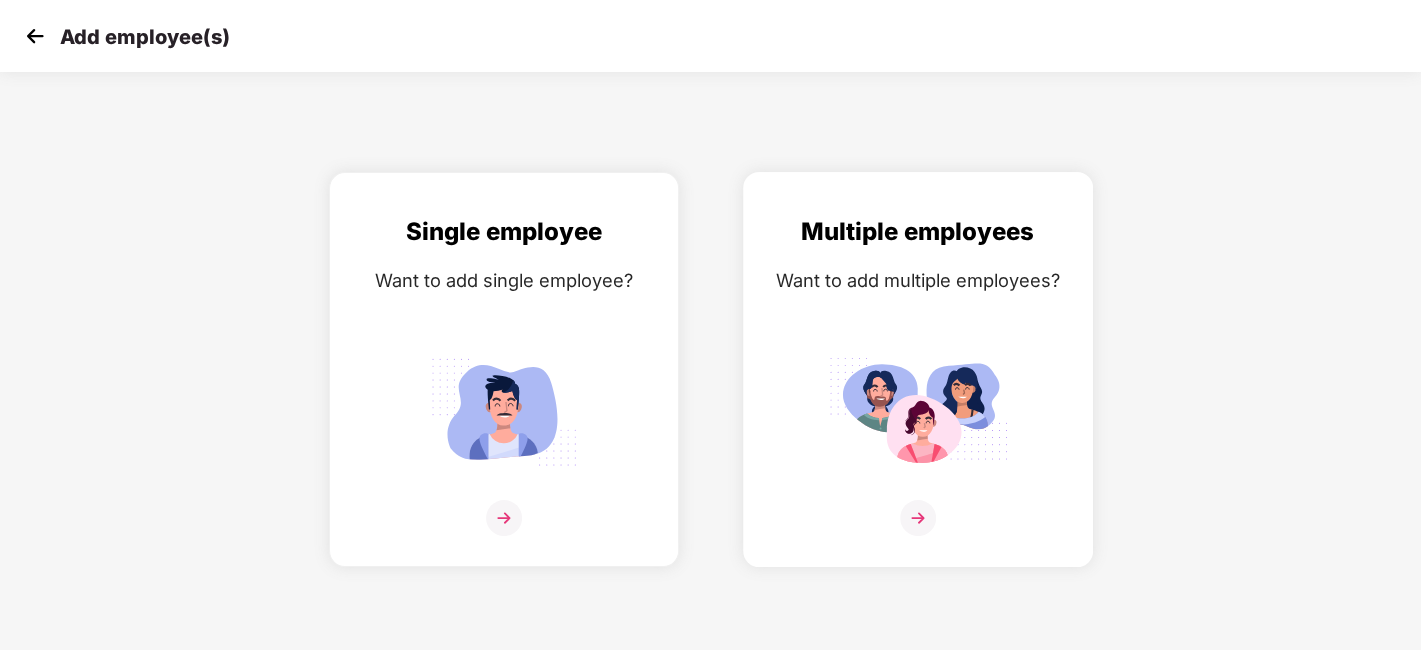 click at bounding box center (918, 518) 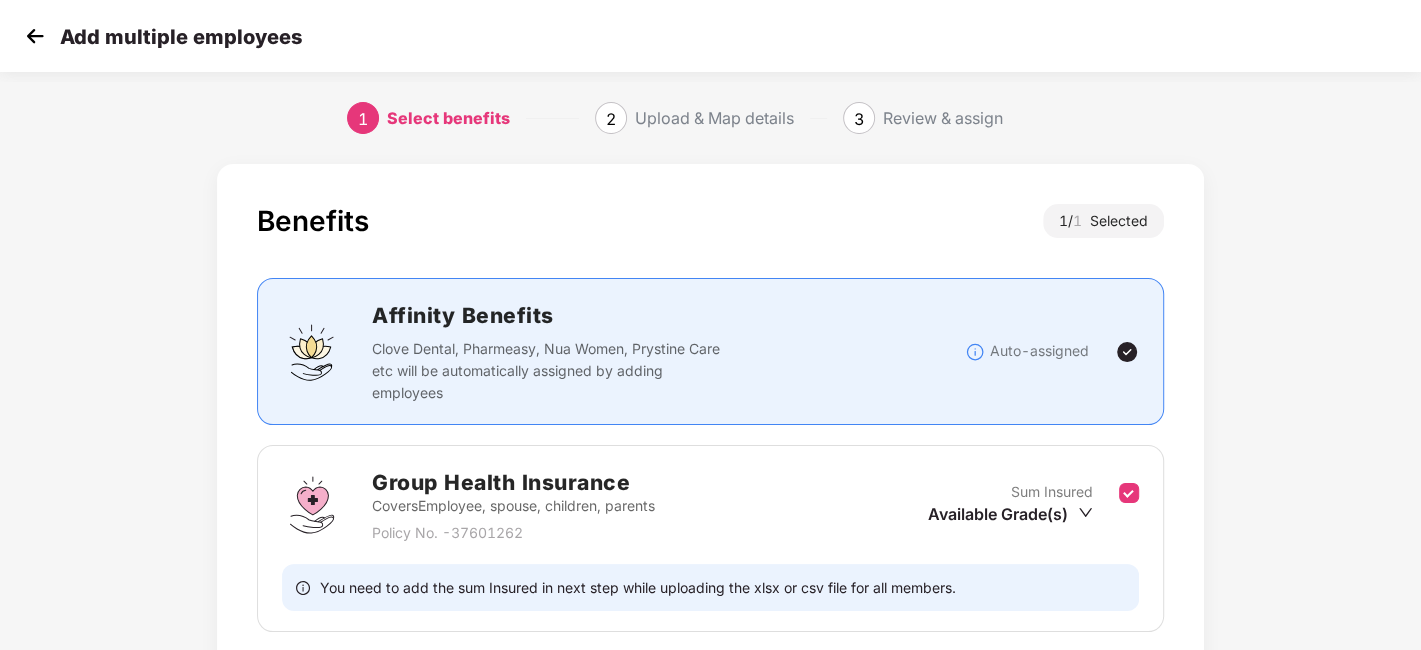 scroll, scrollTop: 154, scrollLeft: 0, axis: vertical 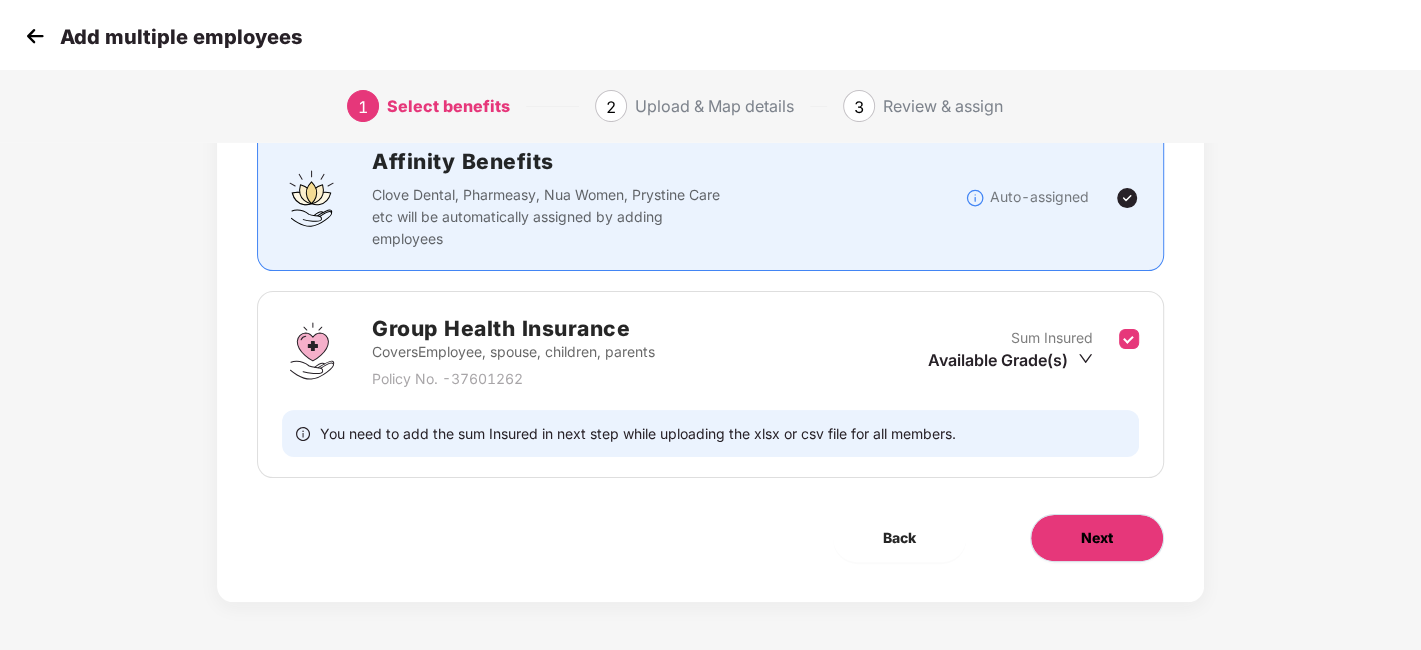 click on "Next" at bounding box center (1097, 538) 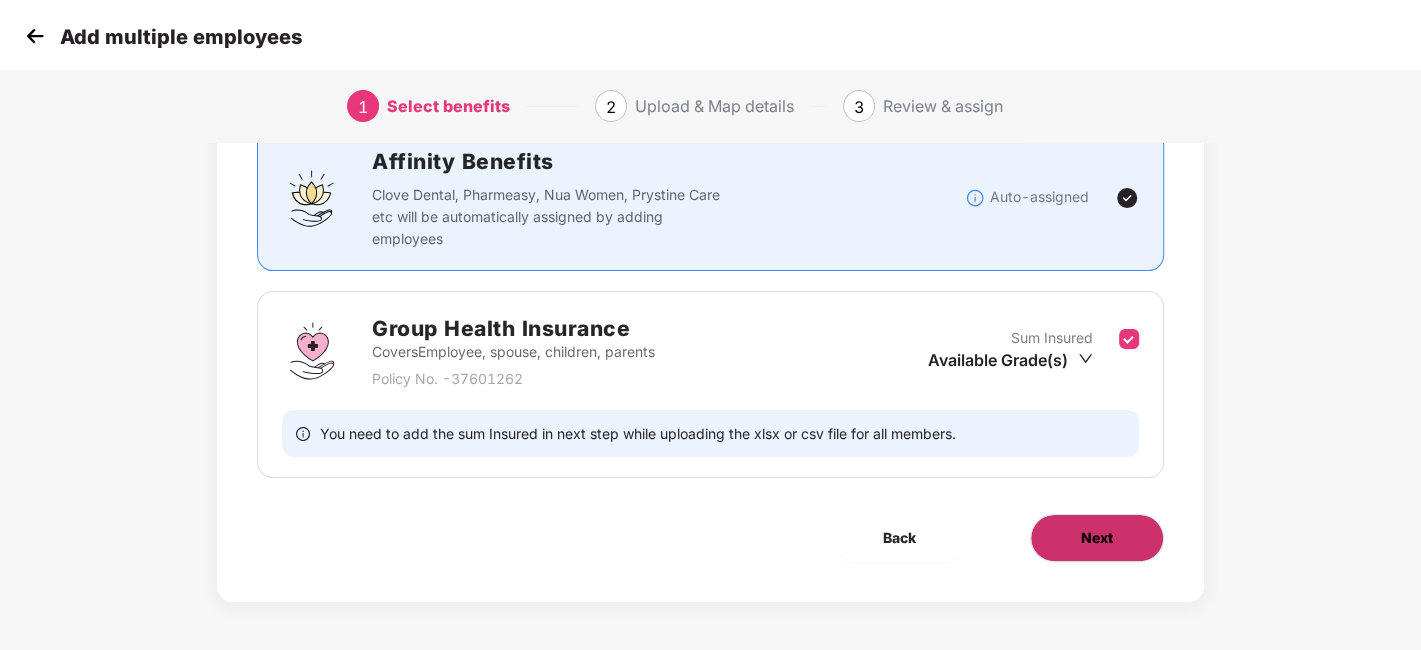 scroll, scrollTop: 0, scrollLeft: 0, axis: both 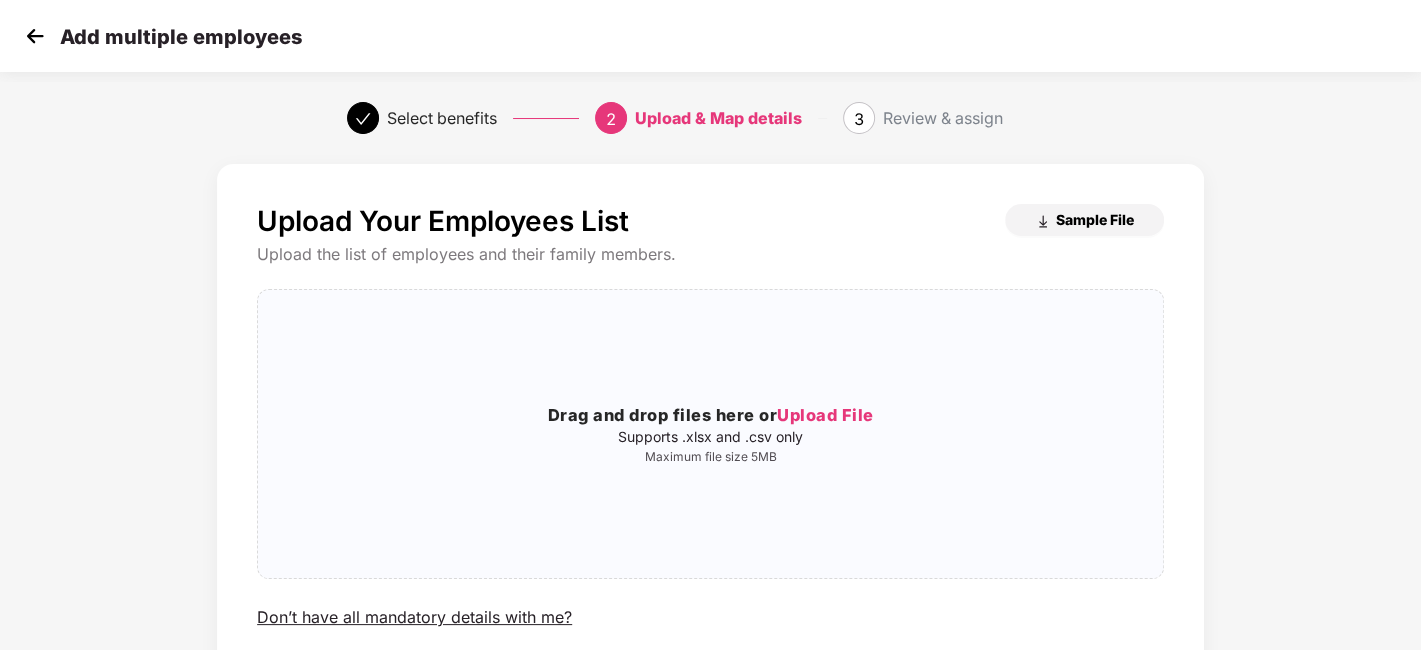 click on "Sample File" at bounding box center (1095, 219) 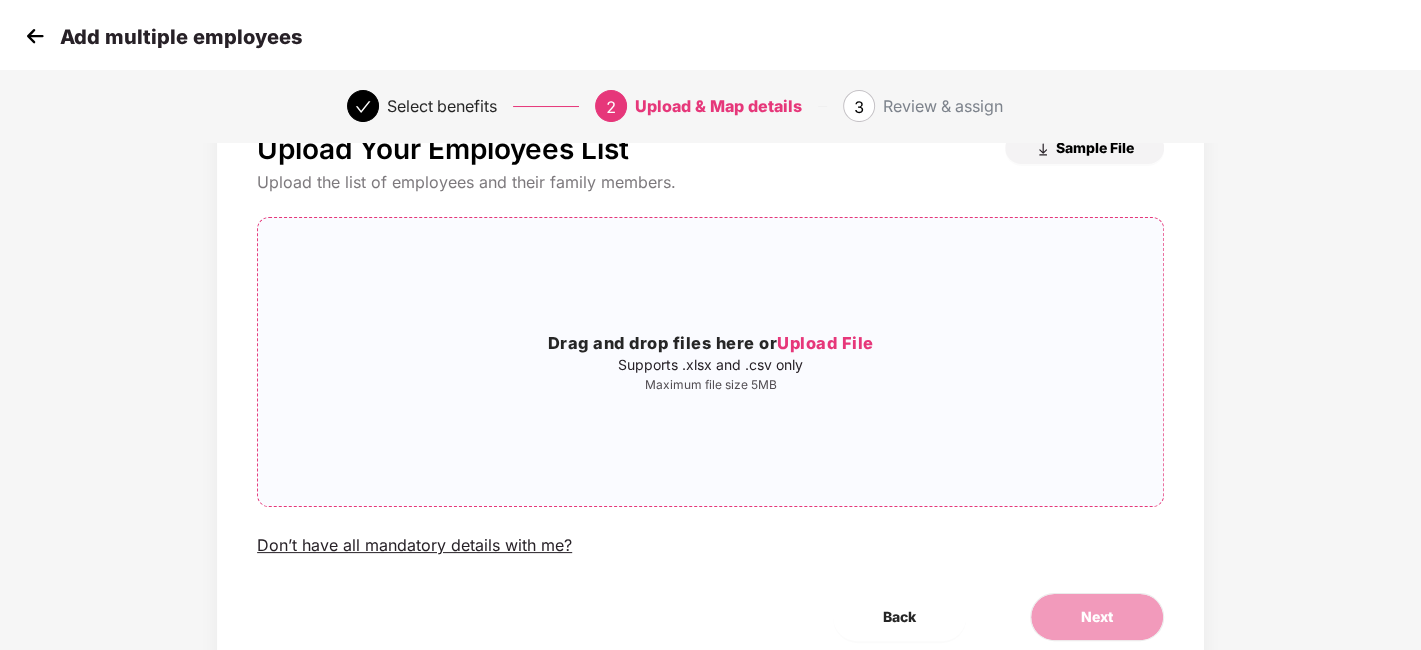 scroll, scrollTop: 0, scrollLeft: 0, axis: both 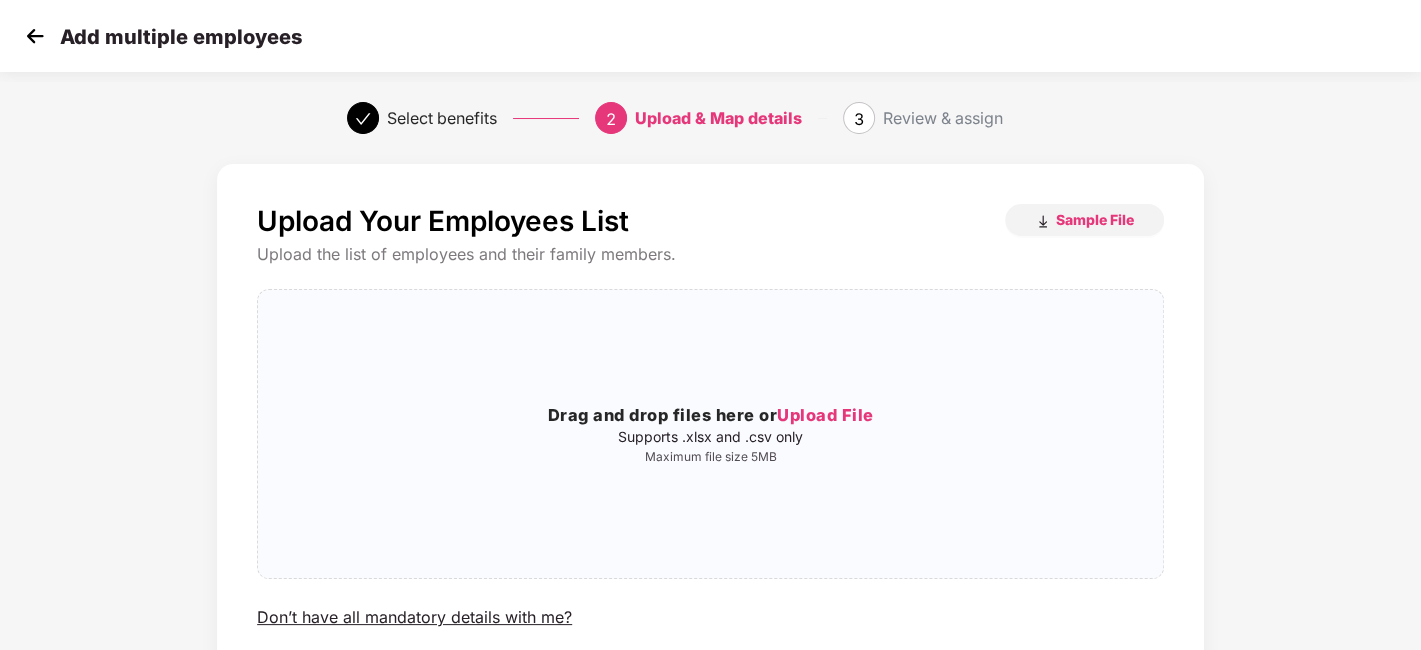 click at bounding box center (35, 36) 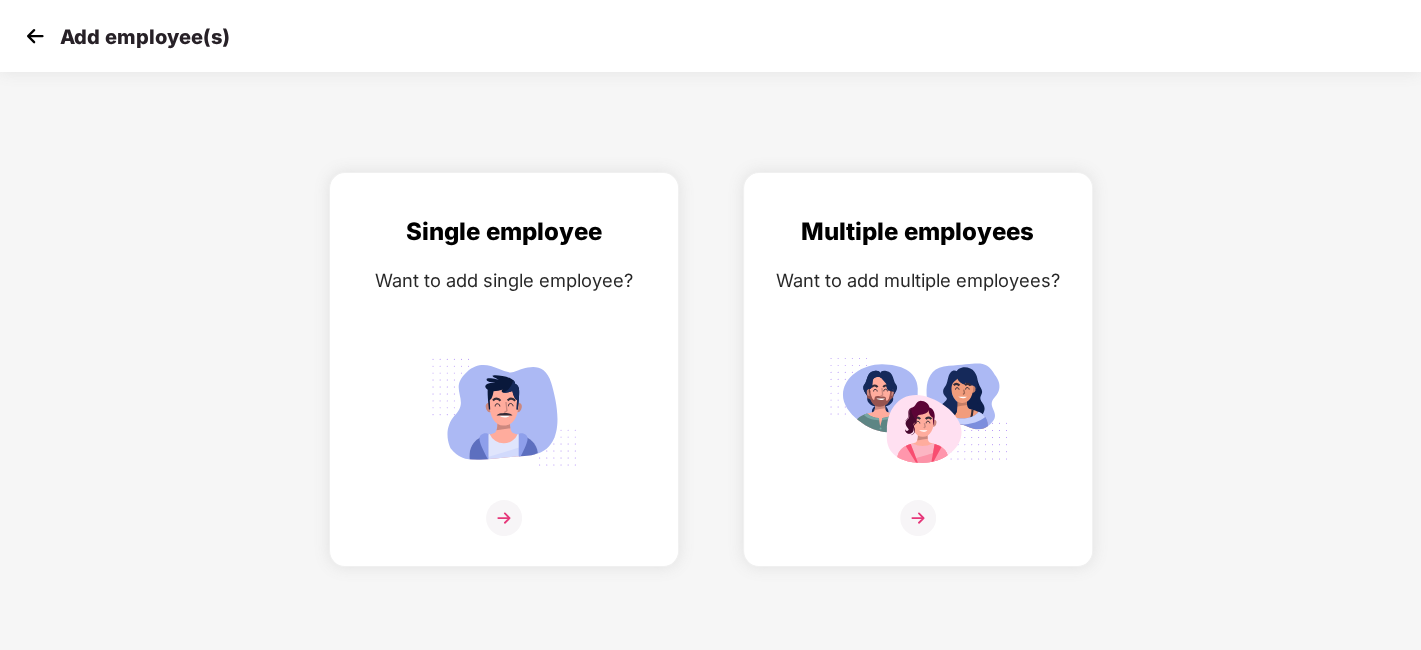 click at bounding box center [35, 36] 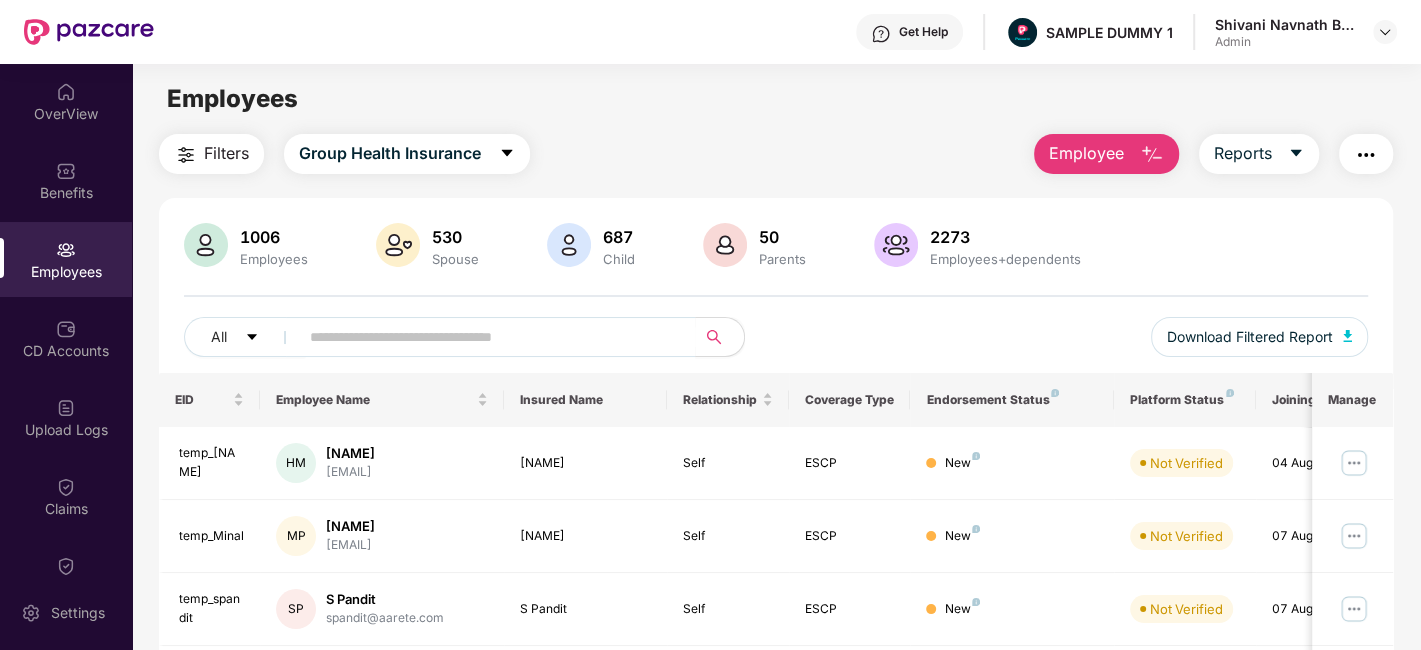 drag, startPoint x: 1149, startPoint y: 159, endPoint x: 1151, endPoint y: 184, distance: 25.079872 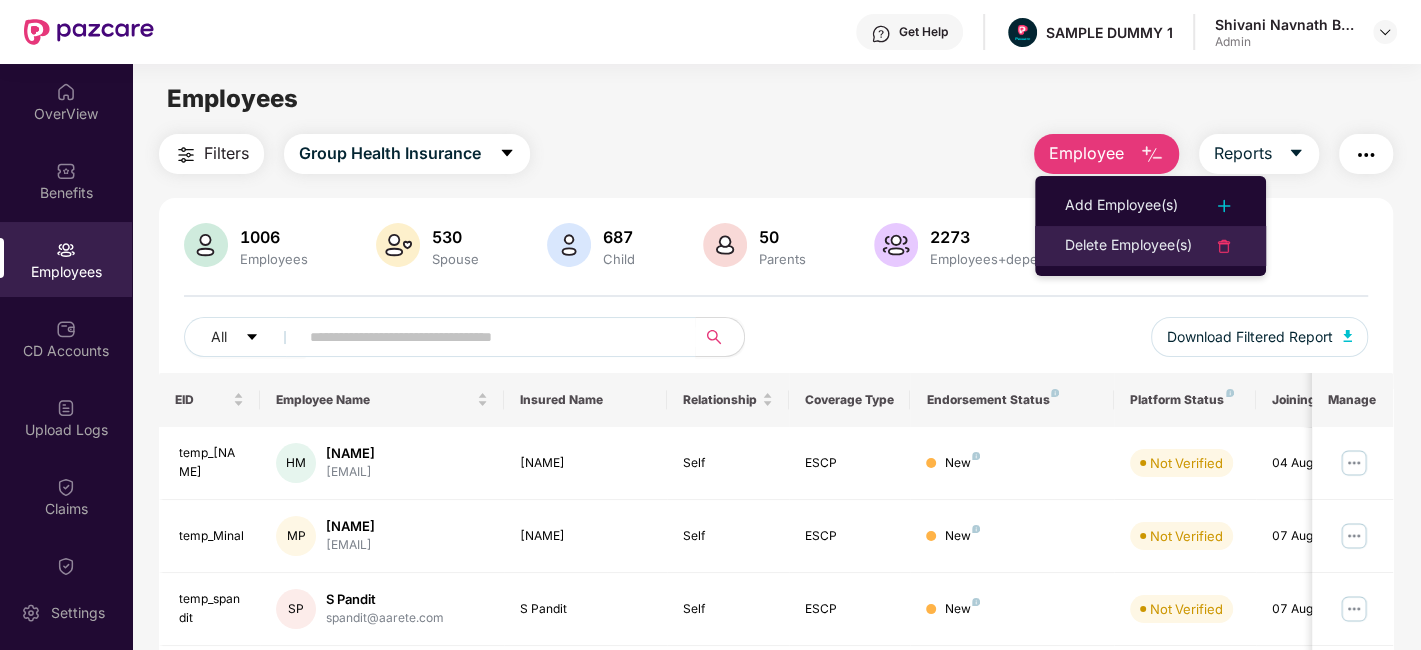 click on "Delete Employee(s)" at bounding box center (1128, 246) 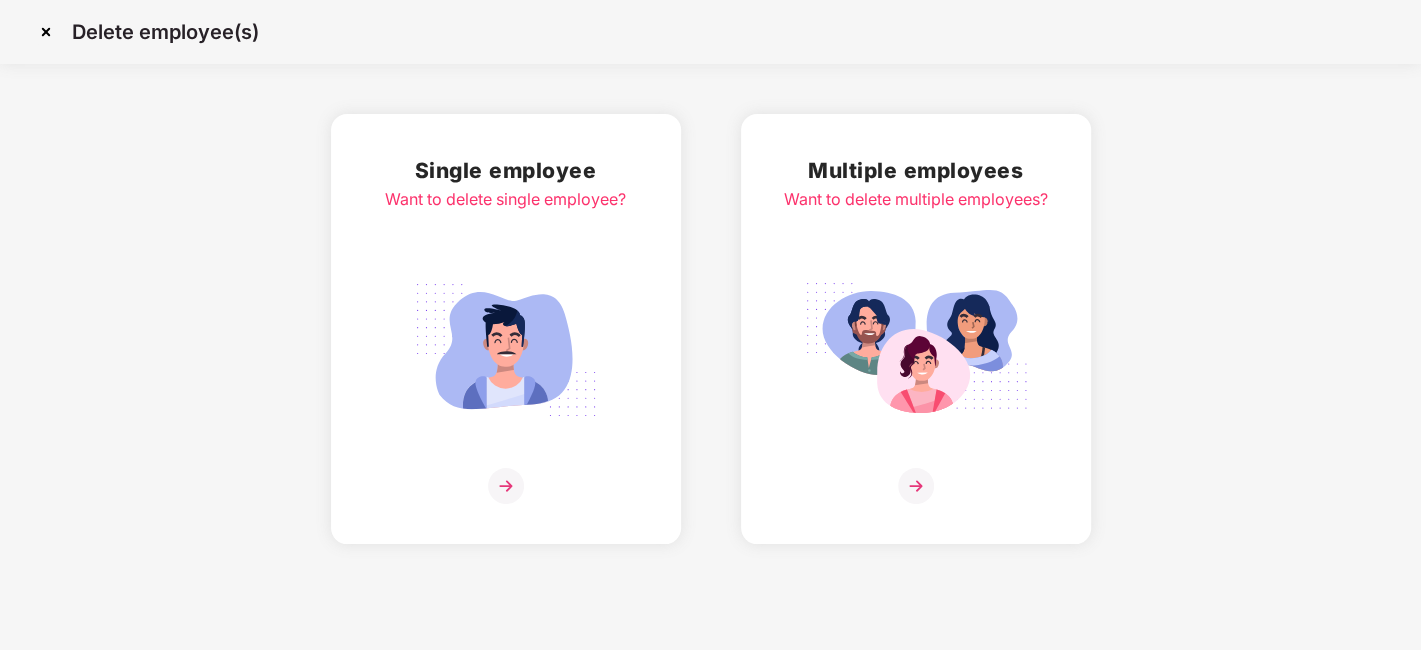 click at bounding box center [506, 486] 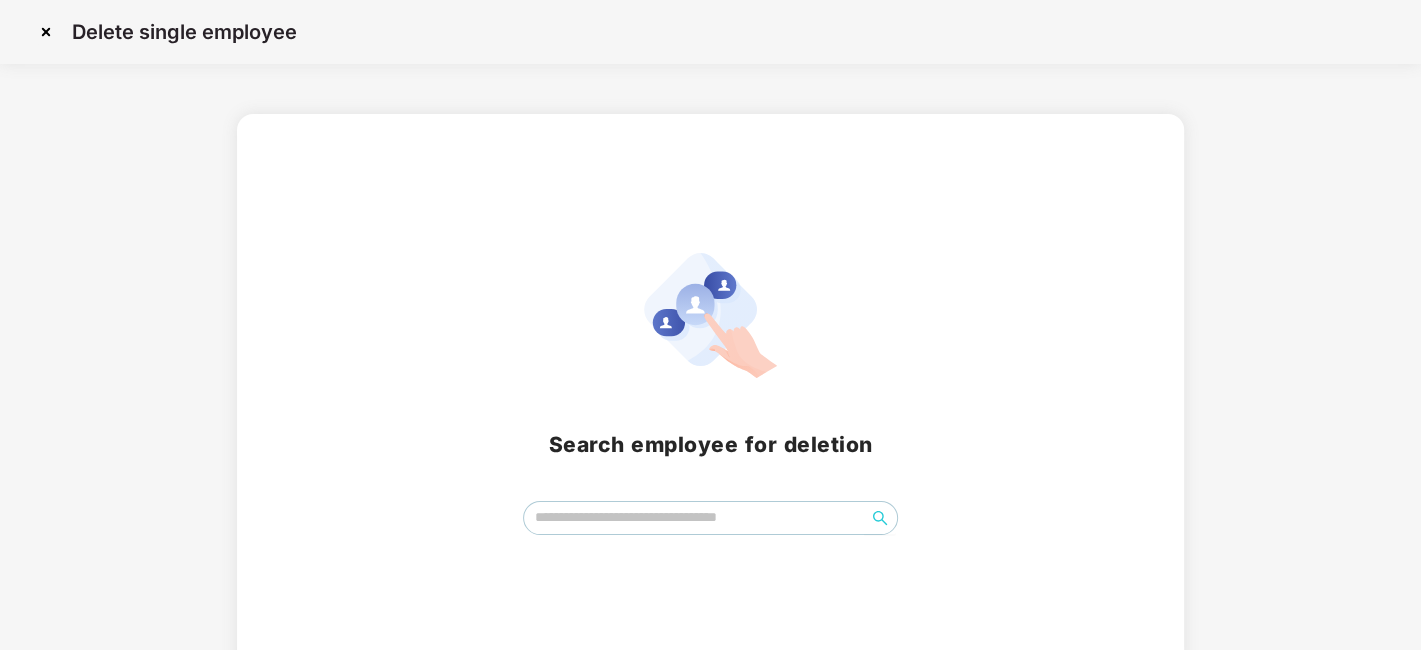 scroll, scrollTop: 23, scrollLeft: 0, axis: vertical 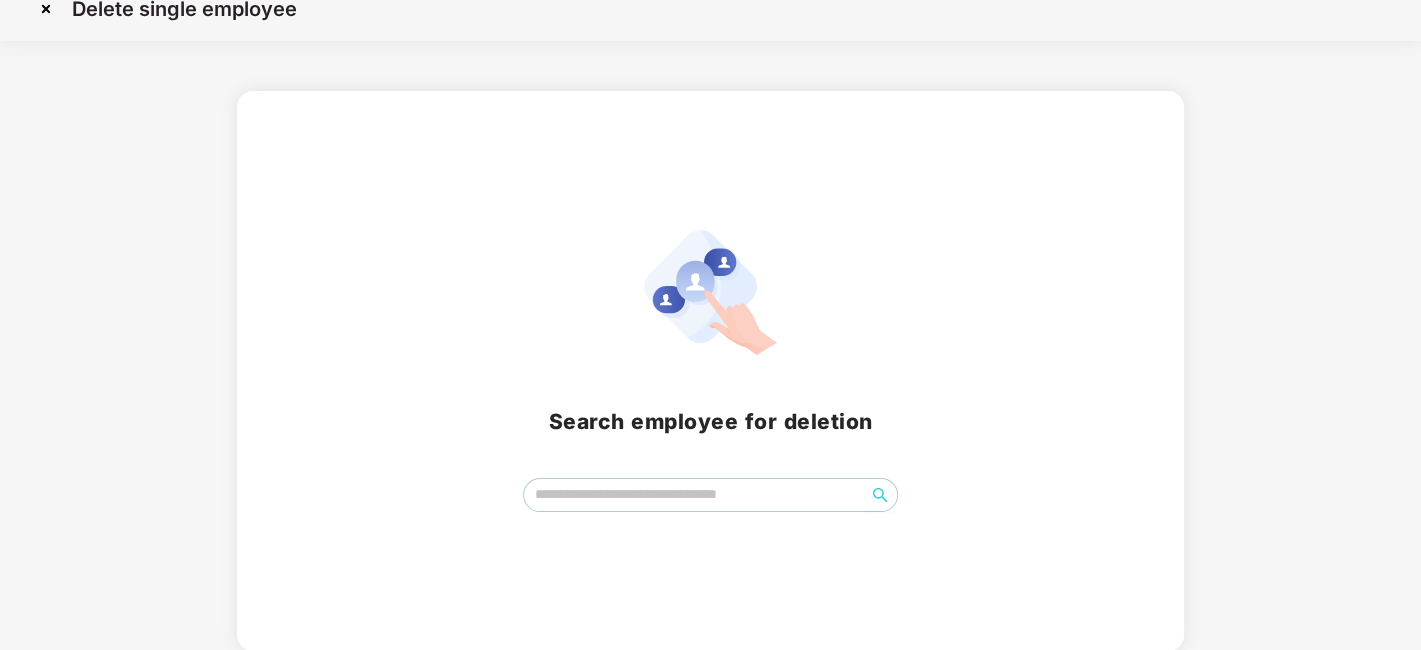 click at bounding box center (710, 495) 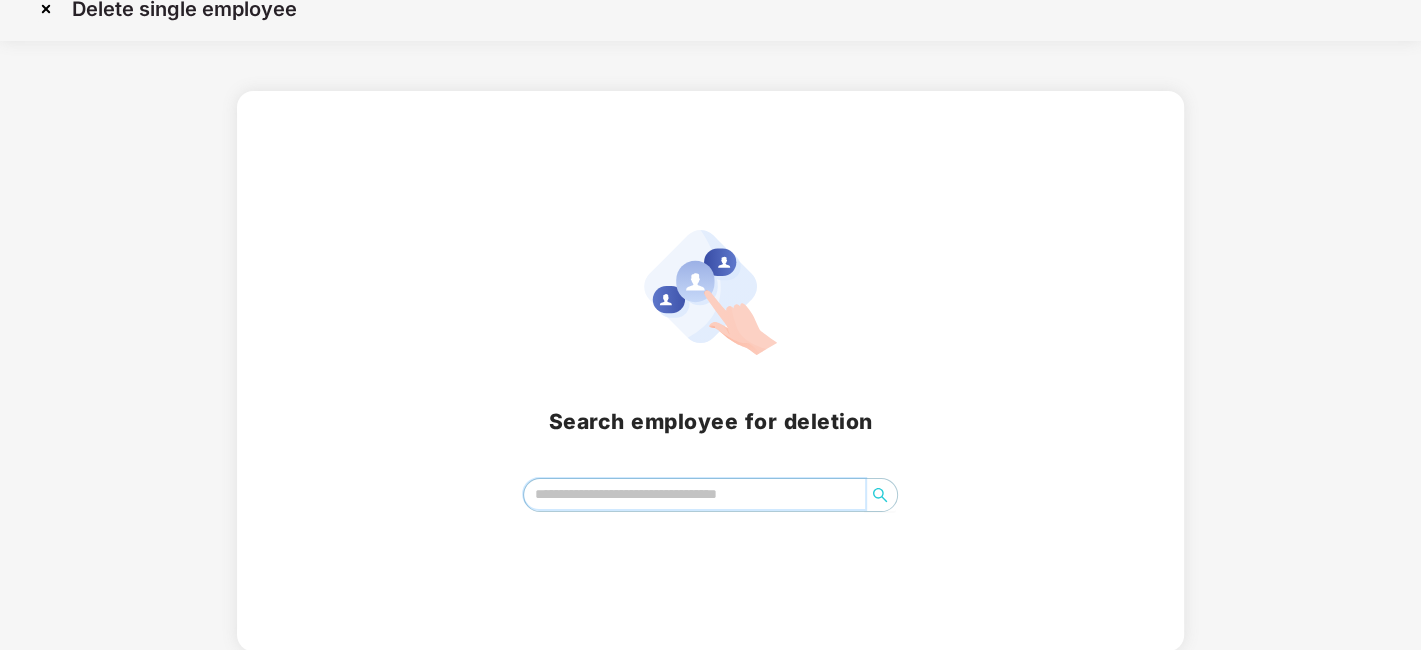 click at bounding box center [694, 494] 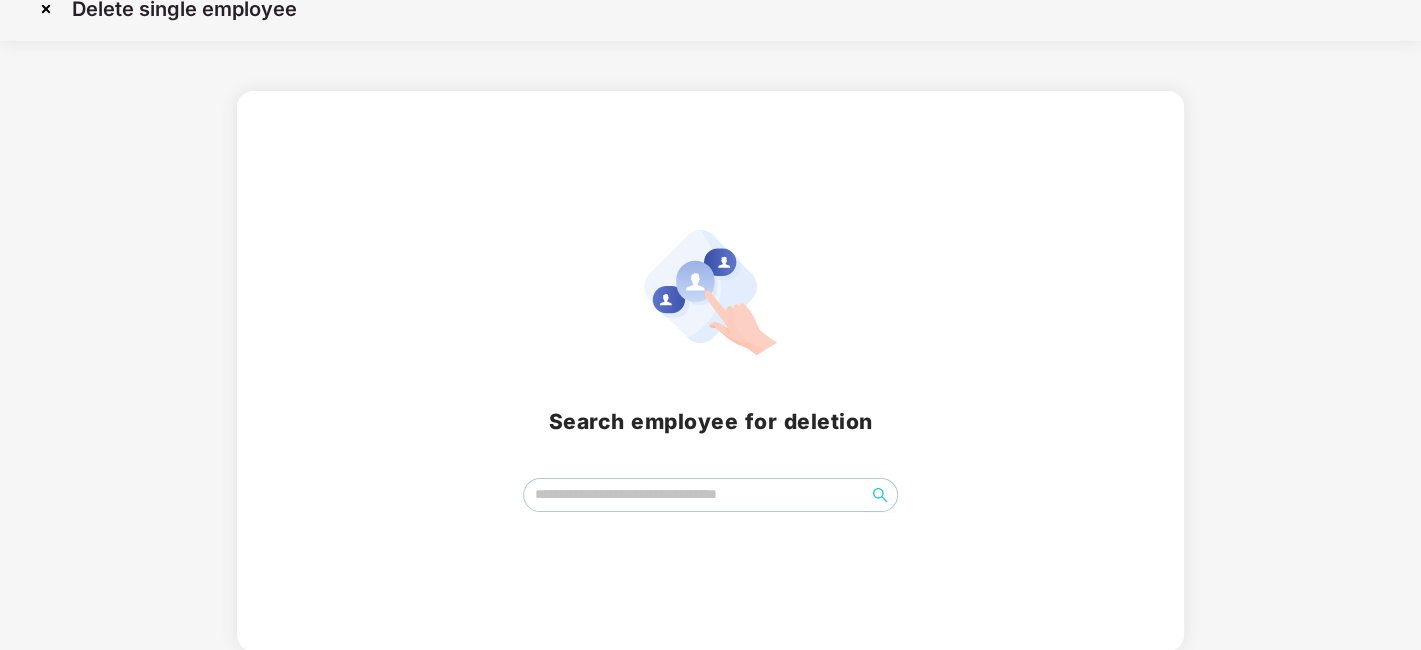click at bounding box center [46, 9] 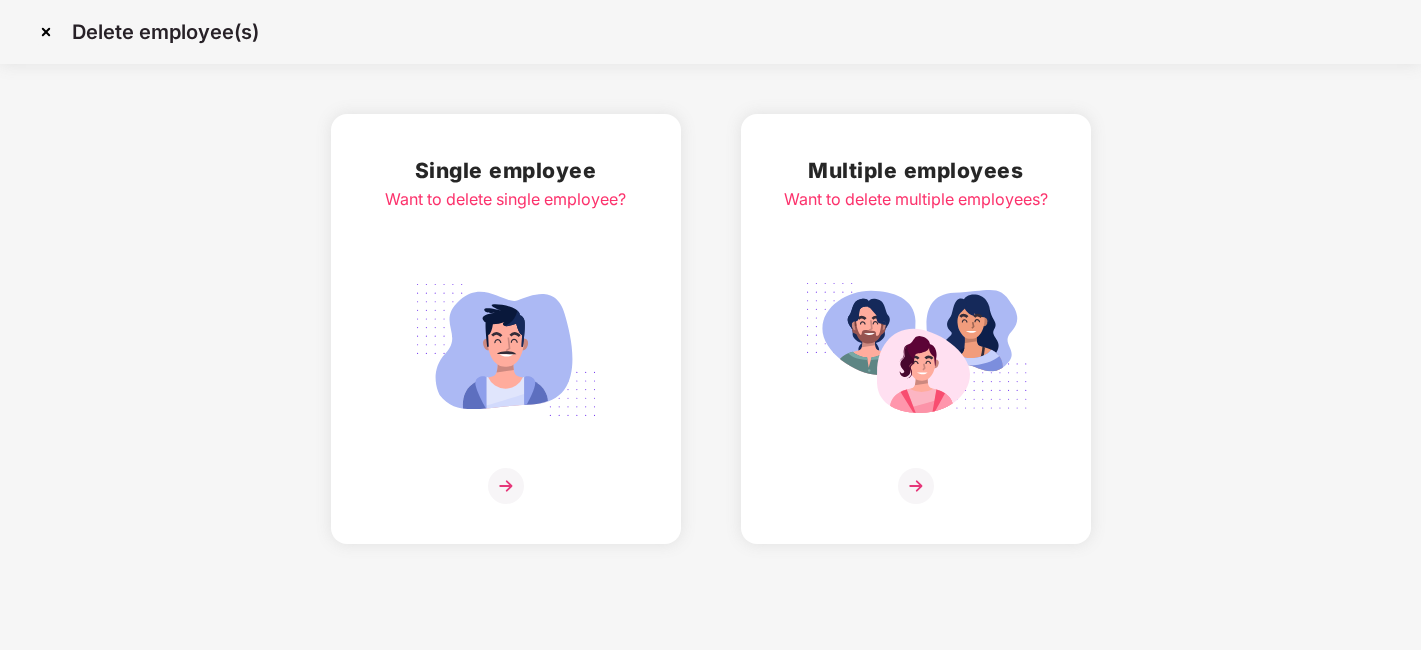 scroll, scrollTop: 0, scrollLeft: 0, axis: both 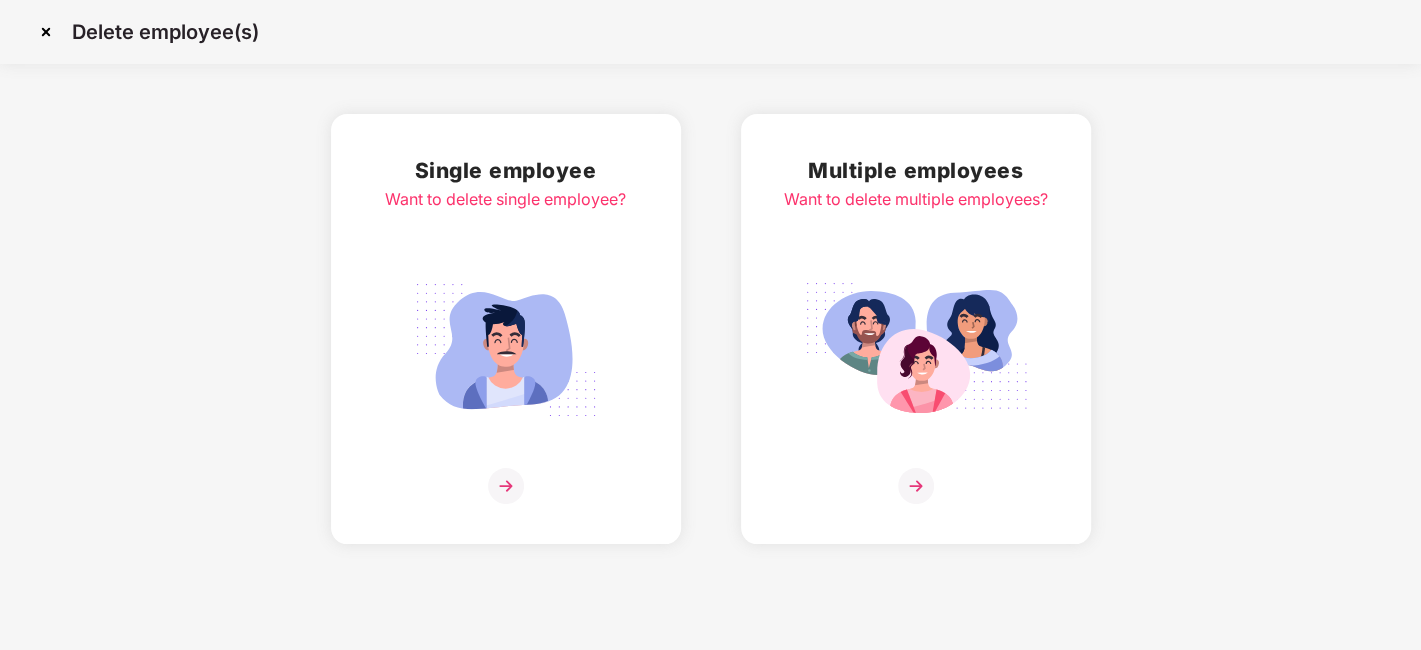 click at bounding box center [46, 32] 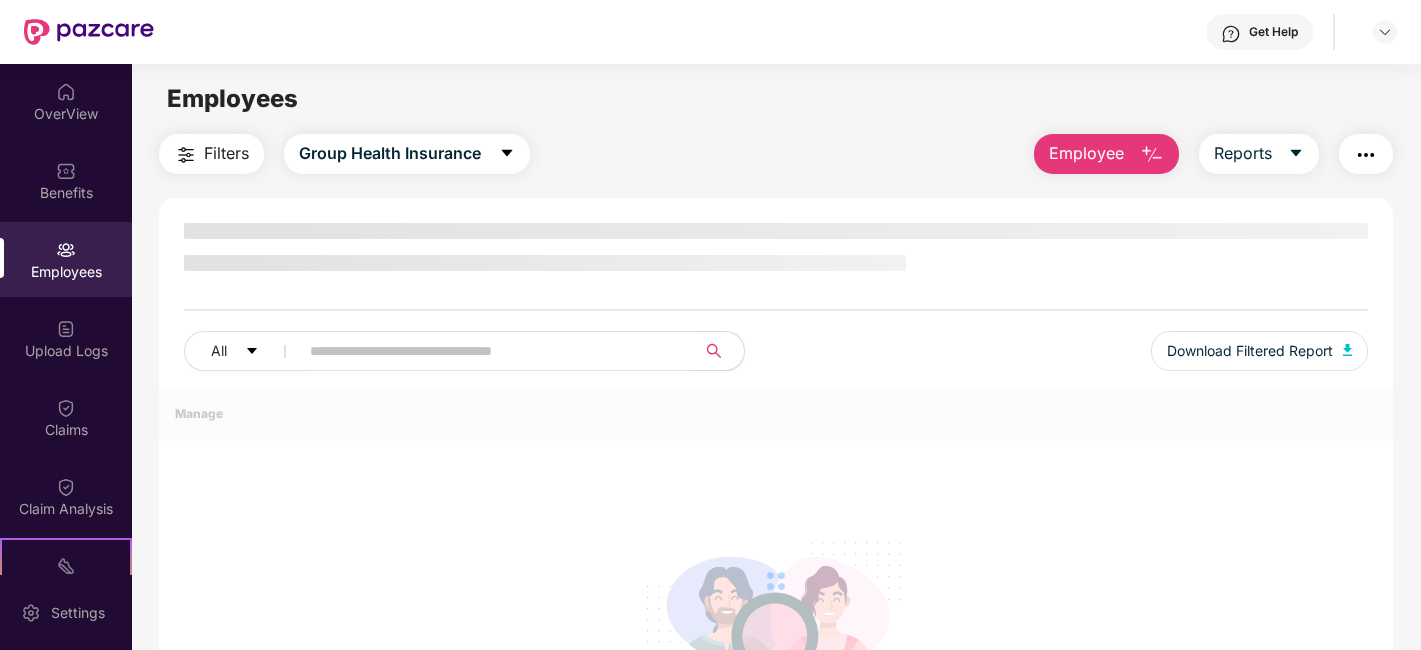scroll, scrollTop: 0, scrollLeft: 0, axis: both 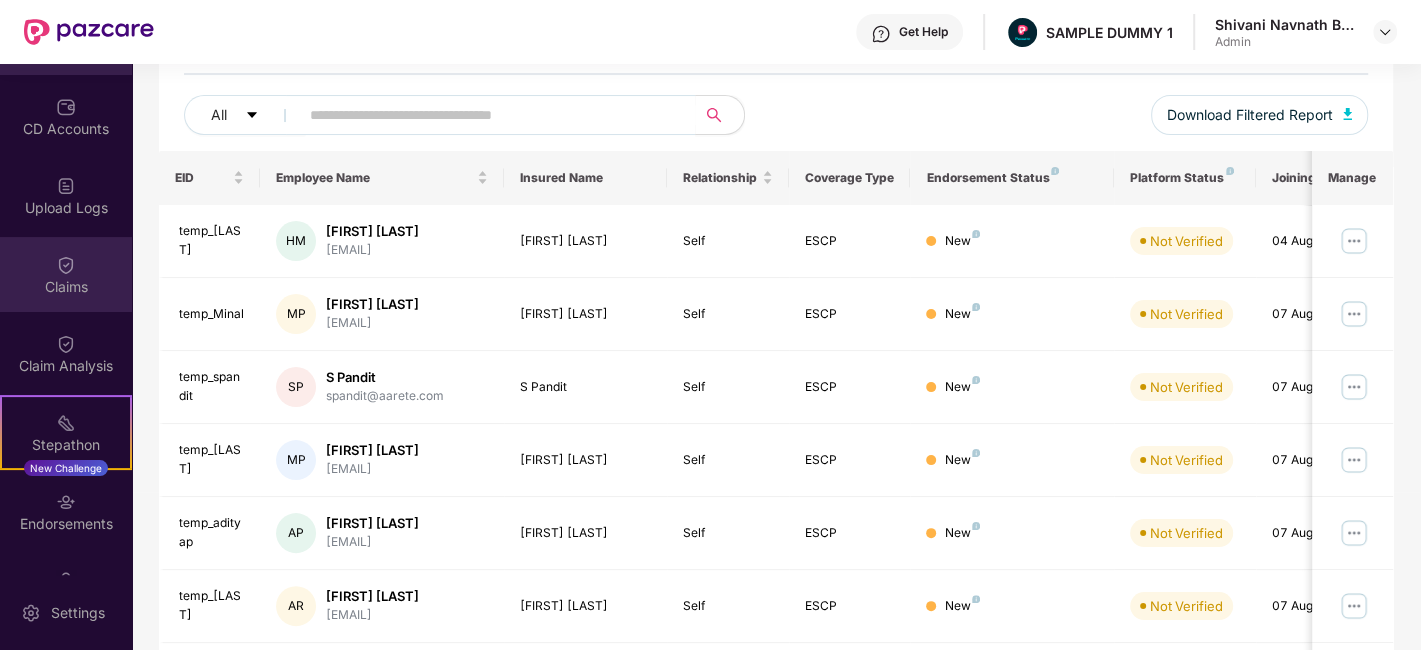 click on "Claims" at bounding box center (66, 287) 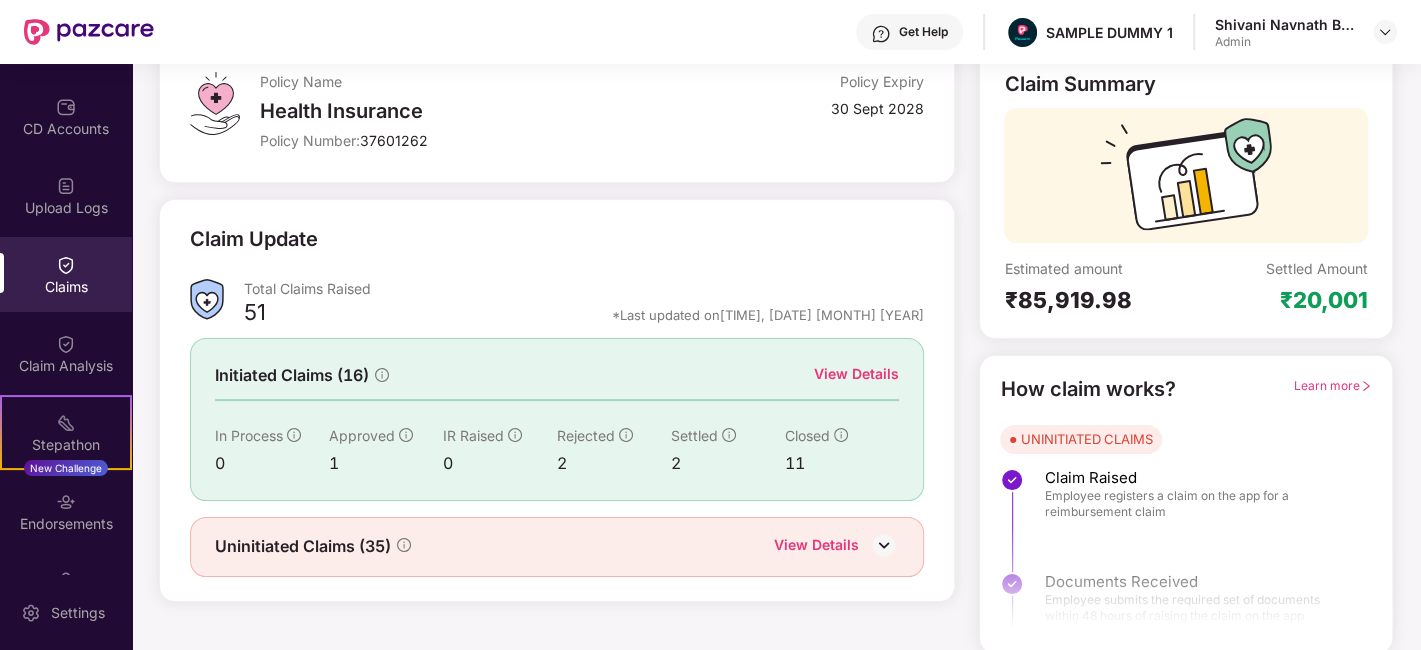 scroll, scrollTop: 131, scrollLeft: 0, axis: vertical 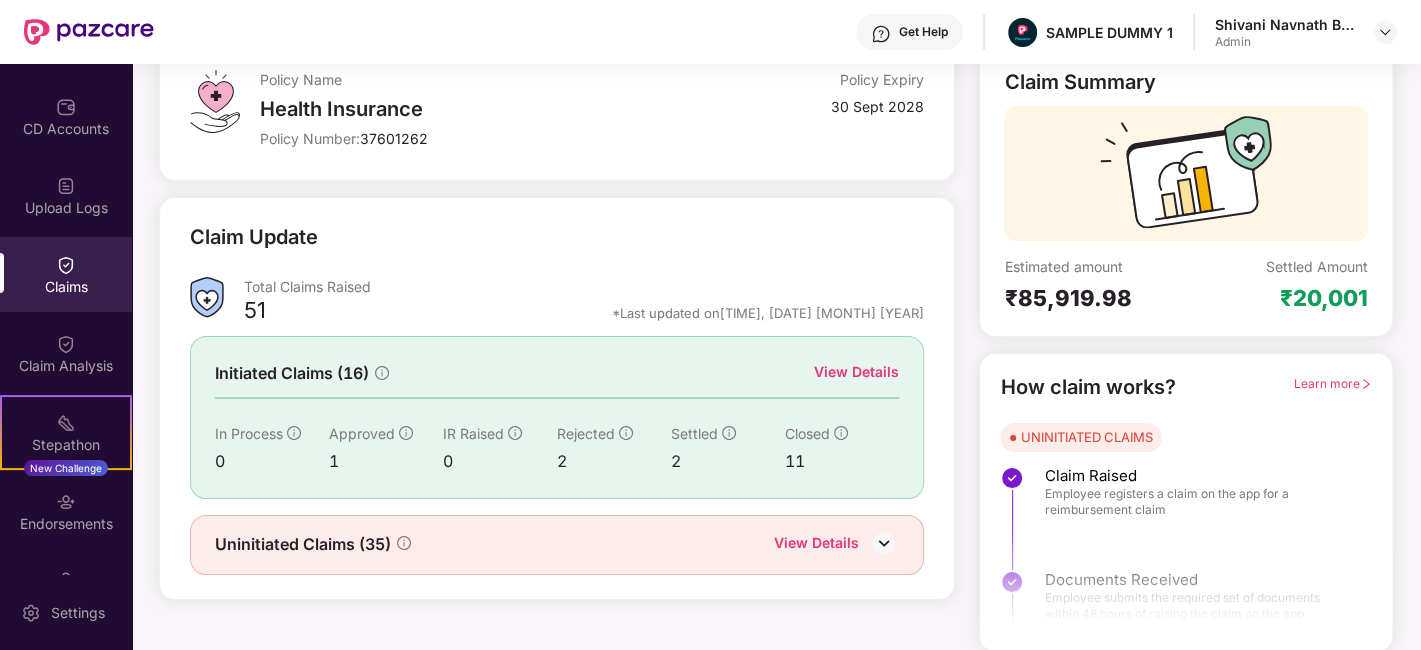 click on "View Details" at bounding box center (856, 372) 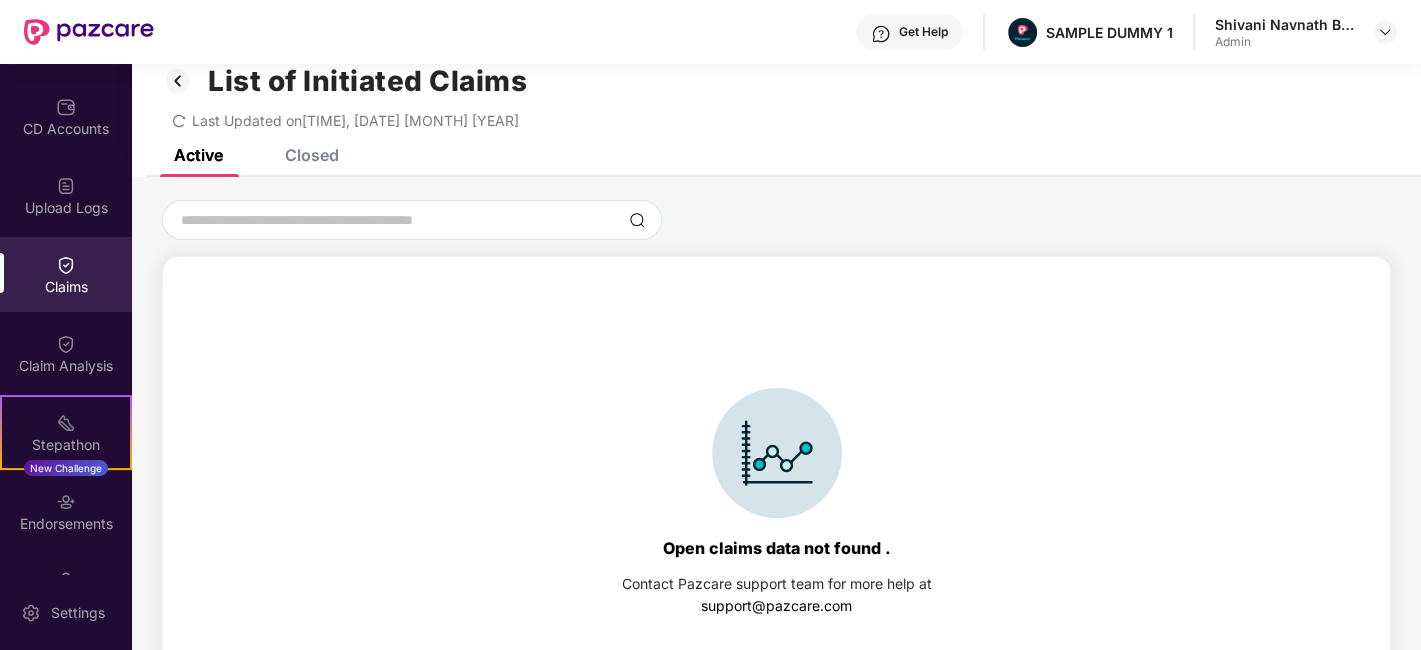 scroll, scrollTop: 0, scrollLeft: 0, axis: both 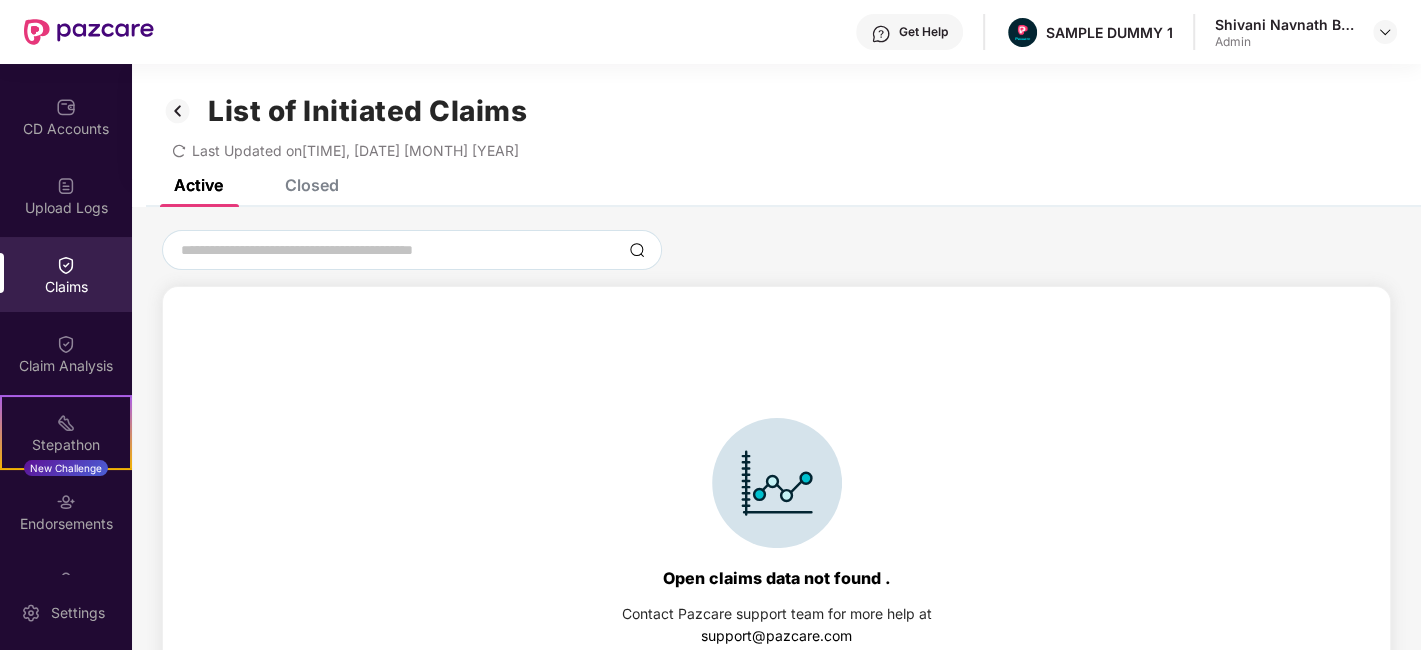 click on "Closed" at bounding box center [312, 185] 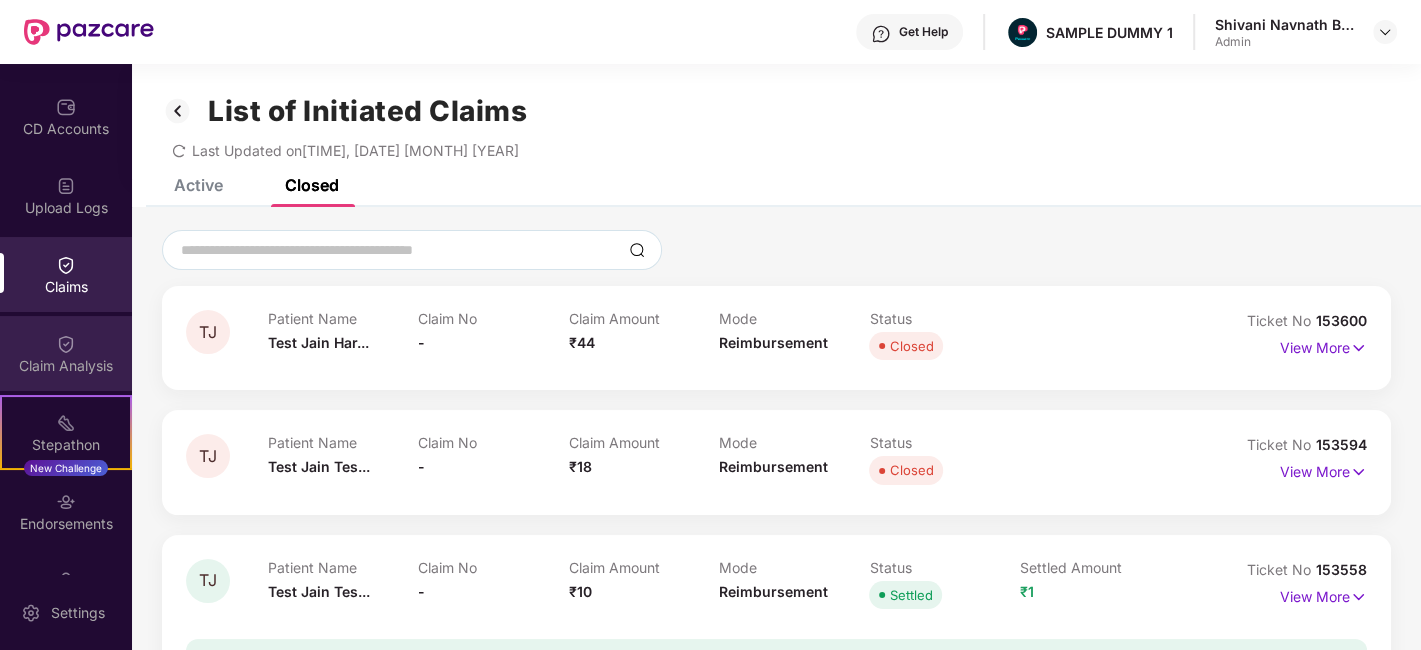 click on "Claim Analysis" at bounding box center [66, 353] 